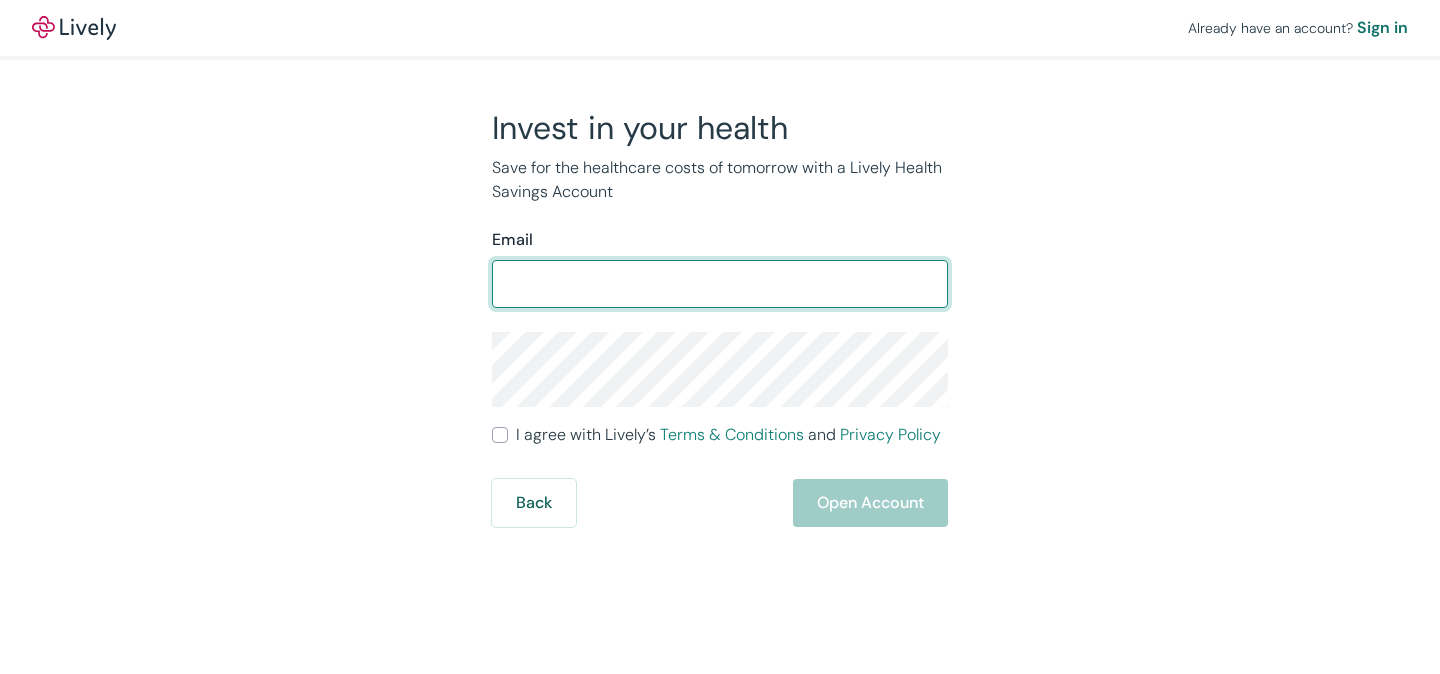 scroll, scrollTop: 0, scrollLeft: 0, axis: both 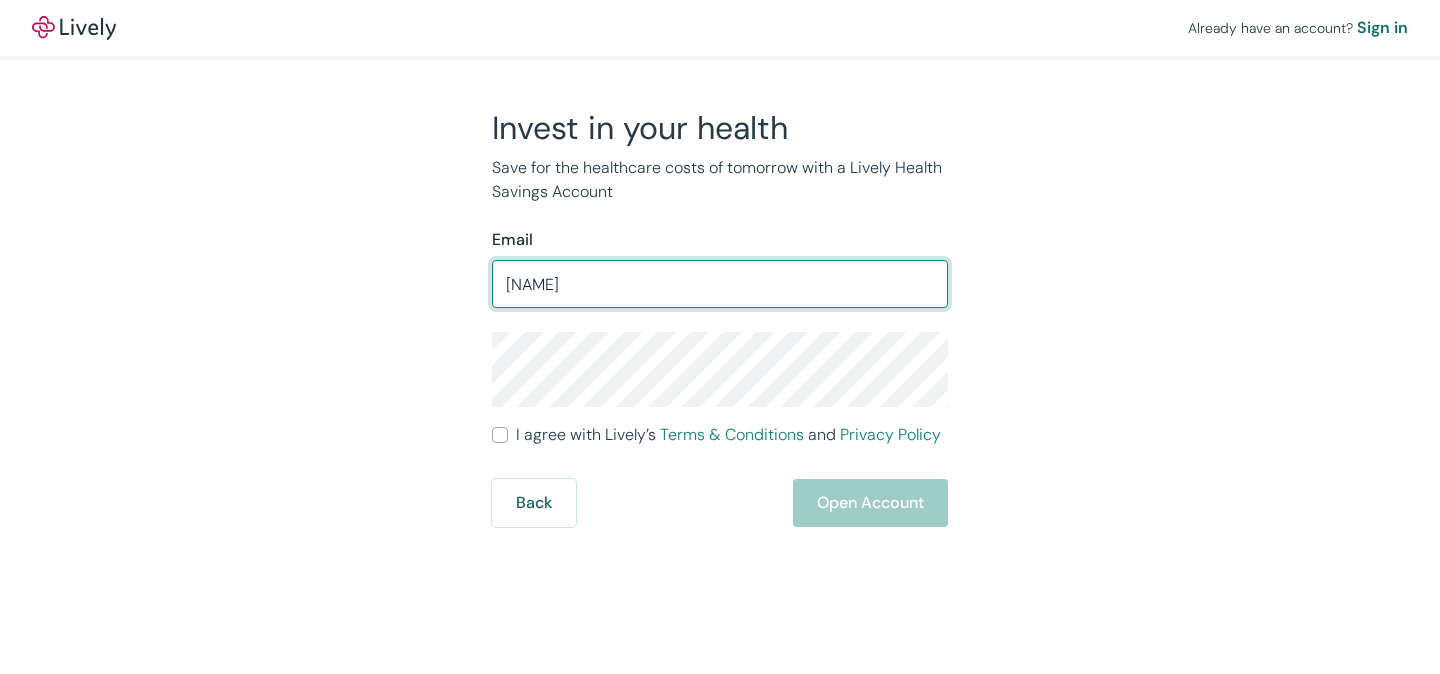type on "J" 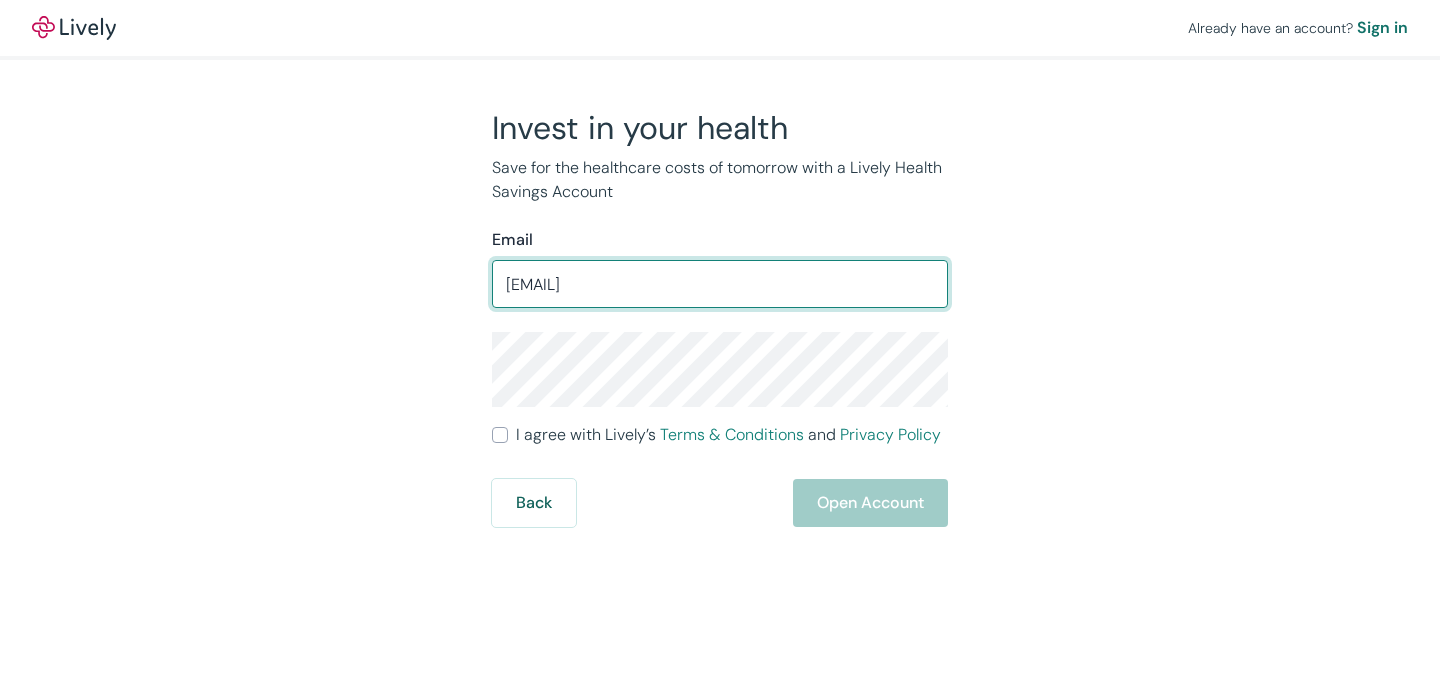 type on "julianvargaslossio@gmail.com" 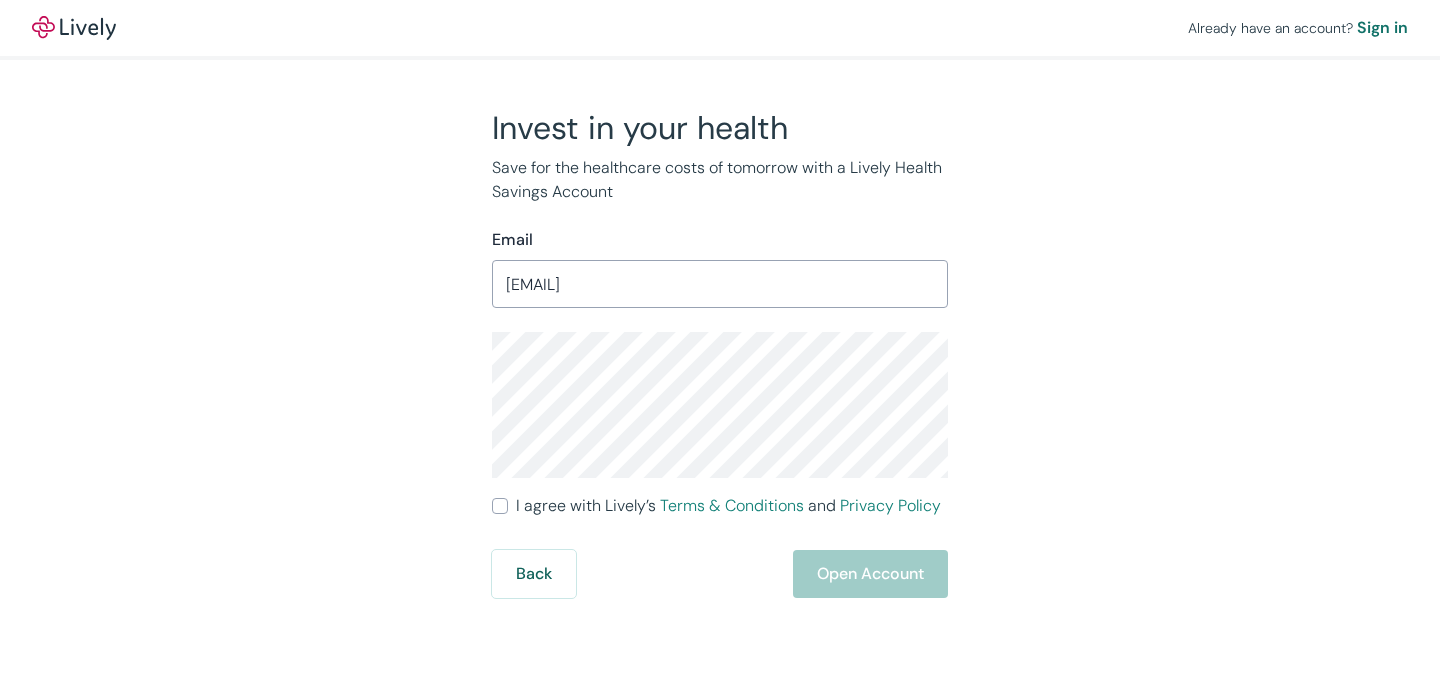 click on "I agree with Lively’s   Terms & Conditions   and   Privacy Policy" at bounding box center (716, 506) 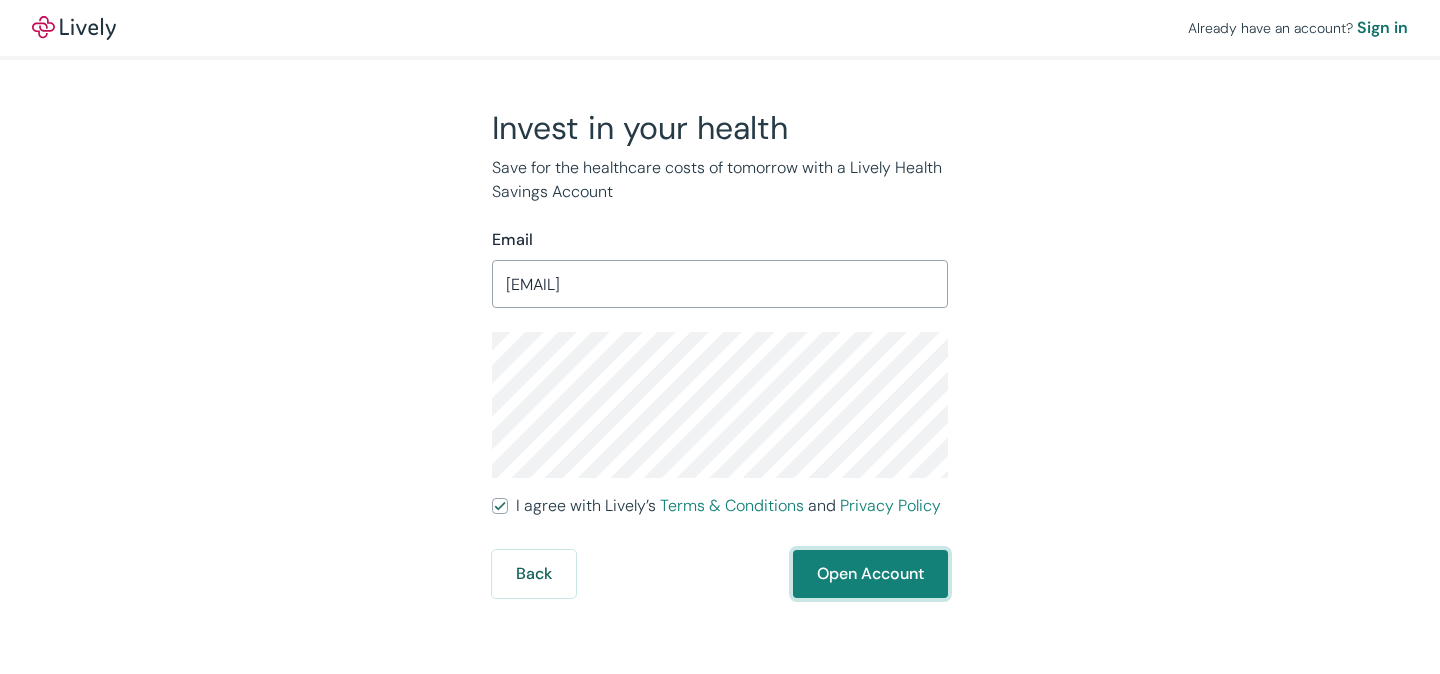 click on "Open Account" at bounding box center (870, 574) 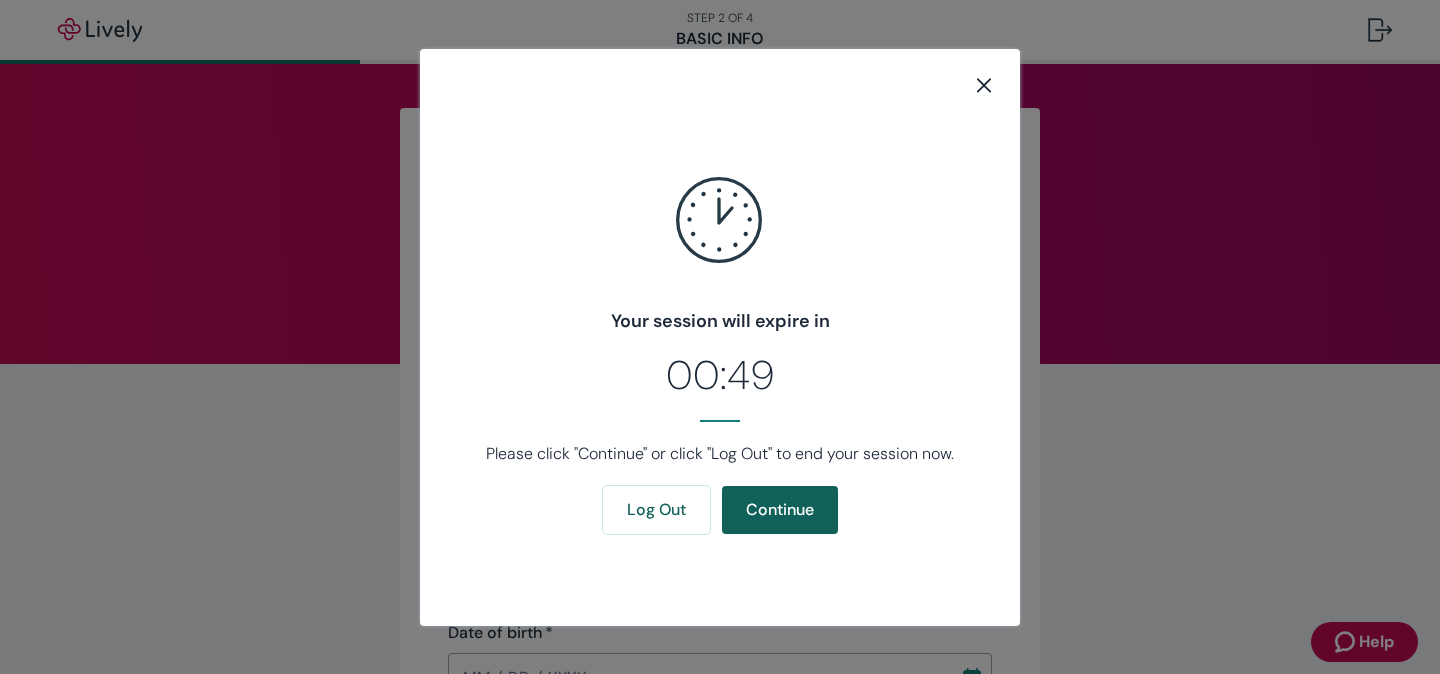 scroll, scrollTop: 0, scrollLeft: 0, axis: both 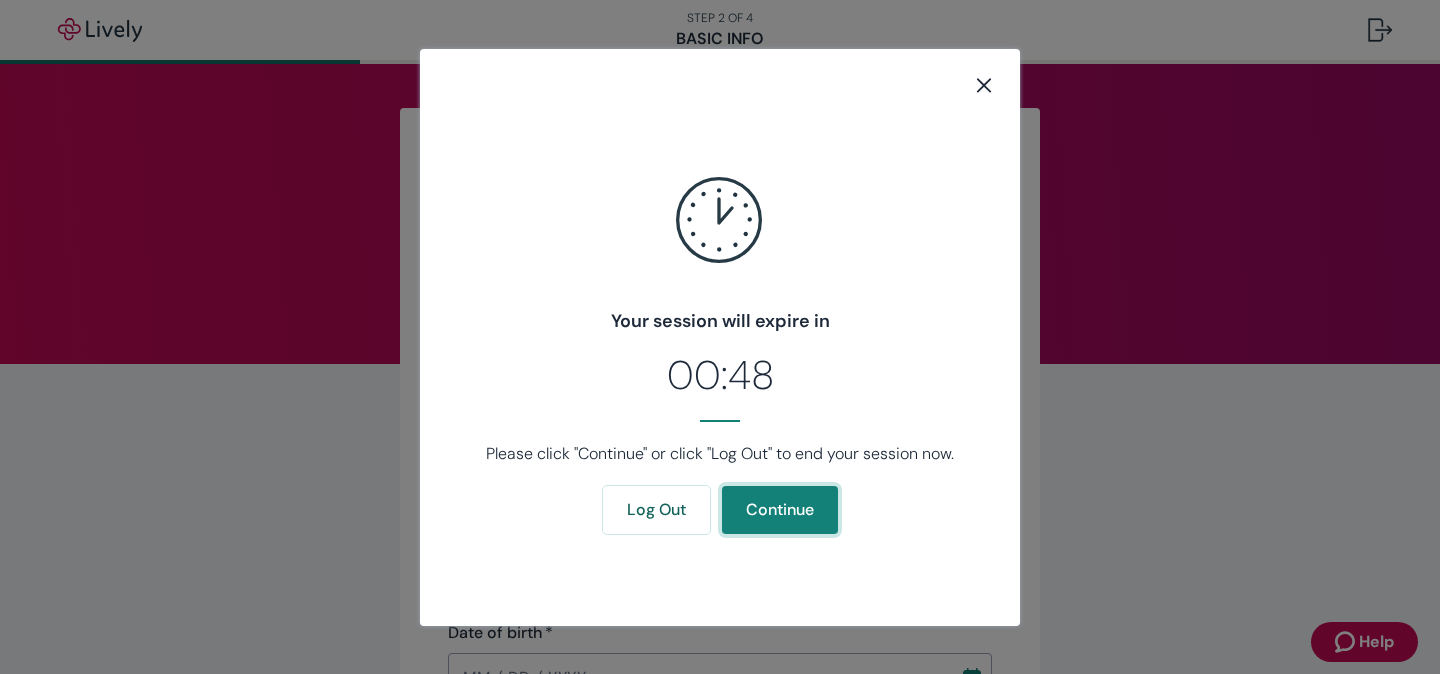 click on "Continue" at bounding box center [780, 510] 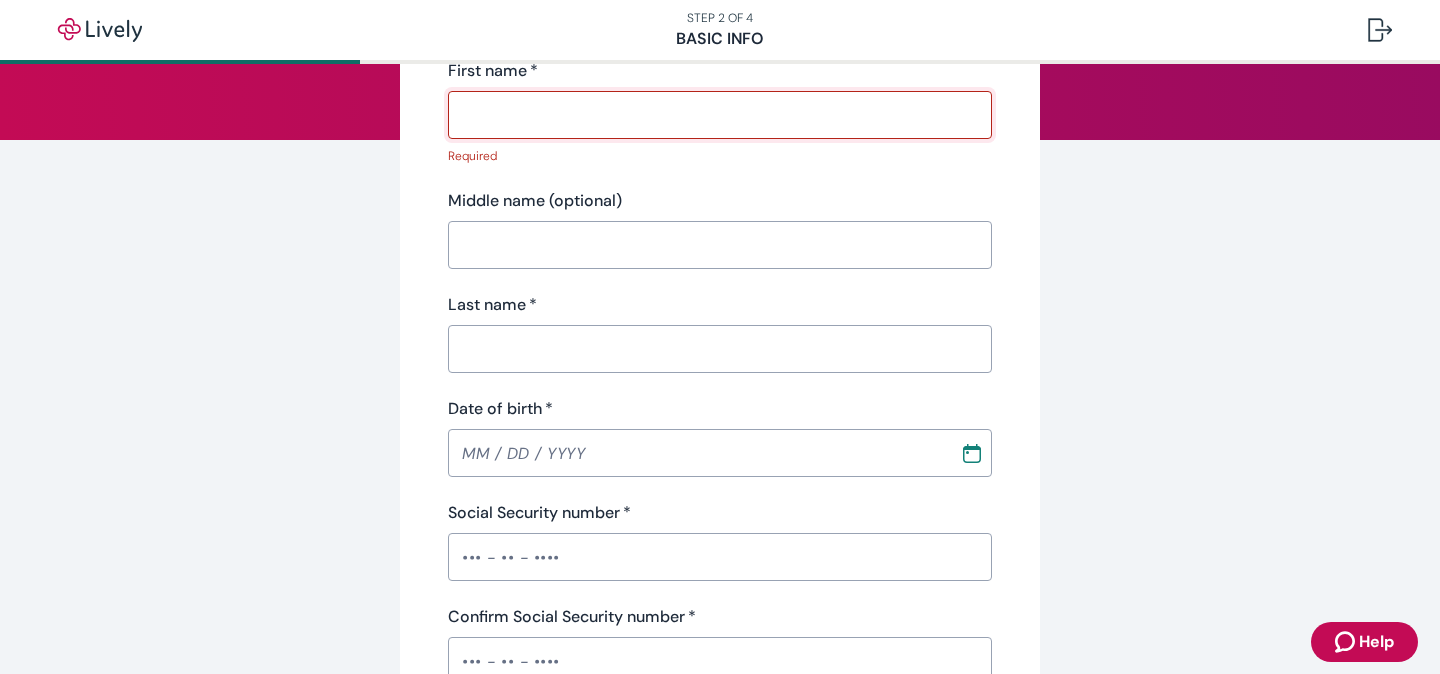 scroll, scrollTop: 0, scrollLeft: 0, axis: both 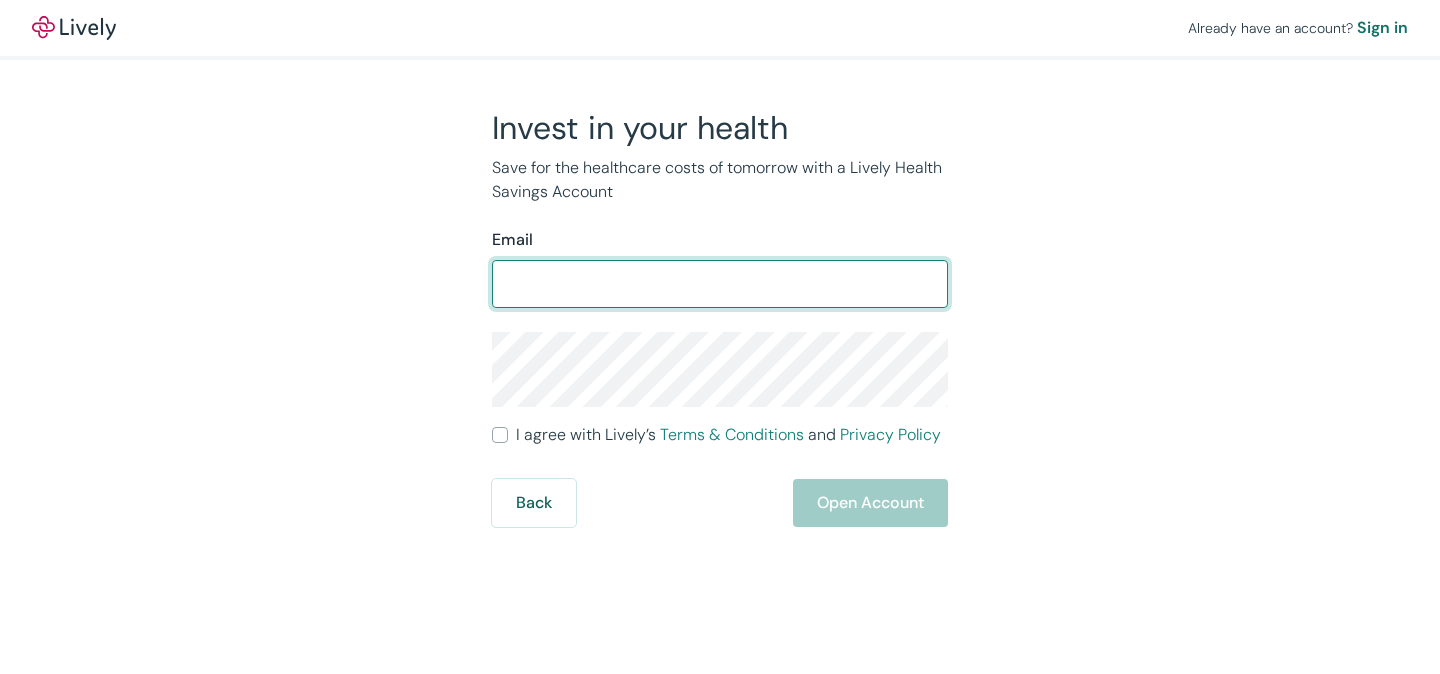click on "Email" at bounding box center (720, 284) 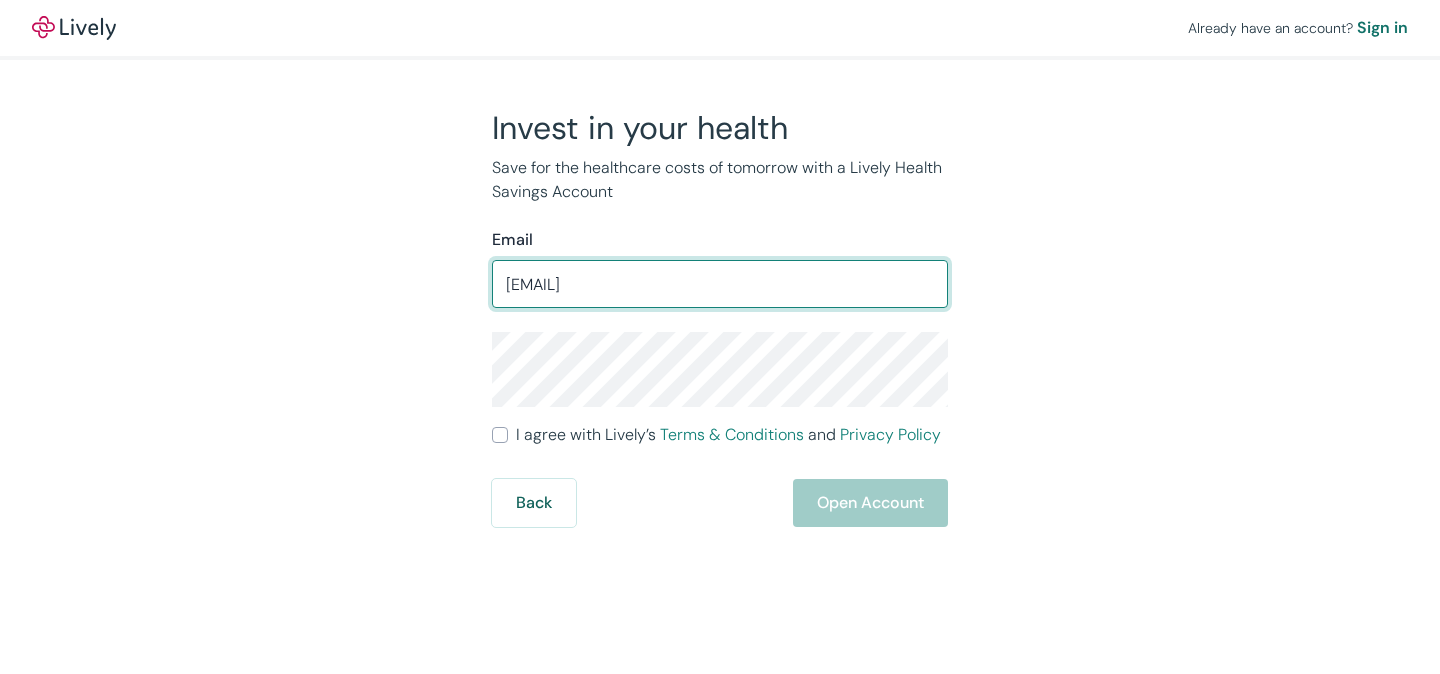 type on "[EMAIL]" 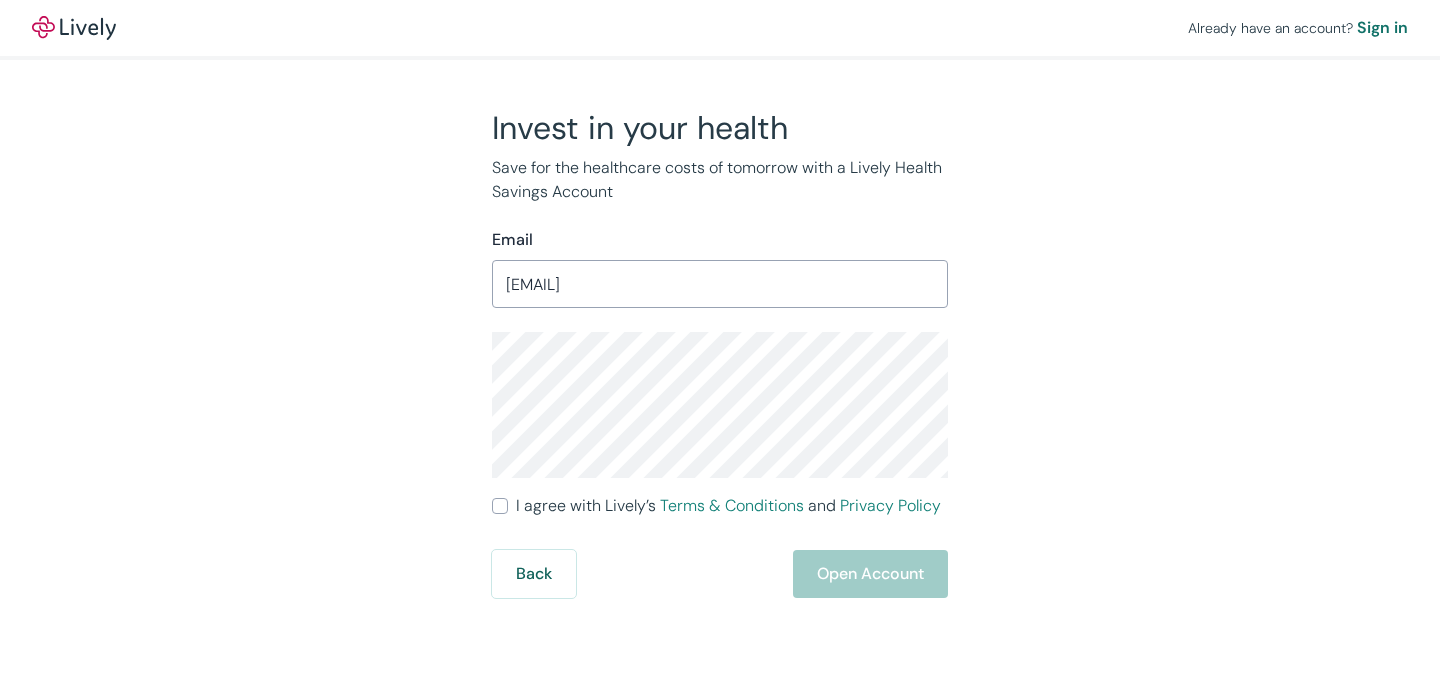 click on "I agree with Lively’s   Terms & Conditions   and   Privacy Policy" at bounding box center (500, 506) 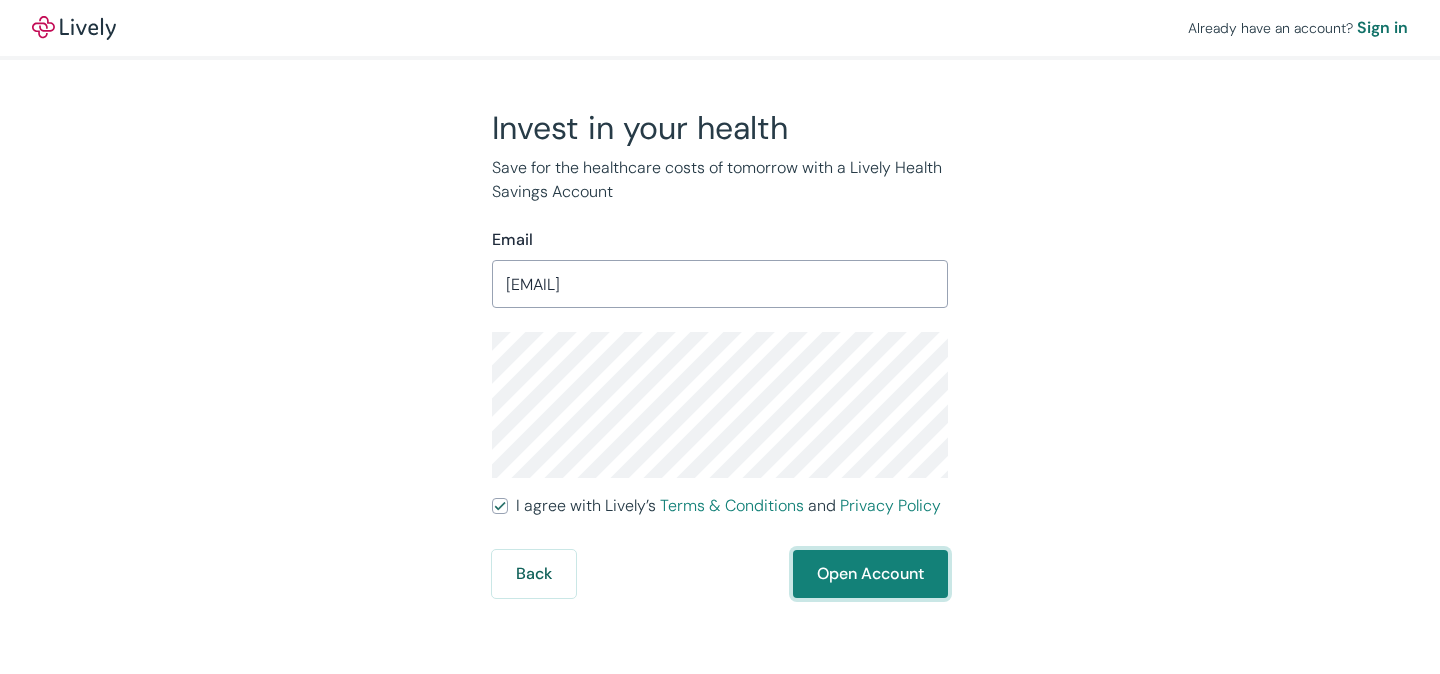 click on "Open Account" at bounding box center (870, 574) 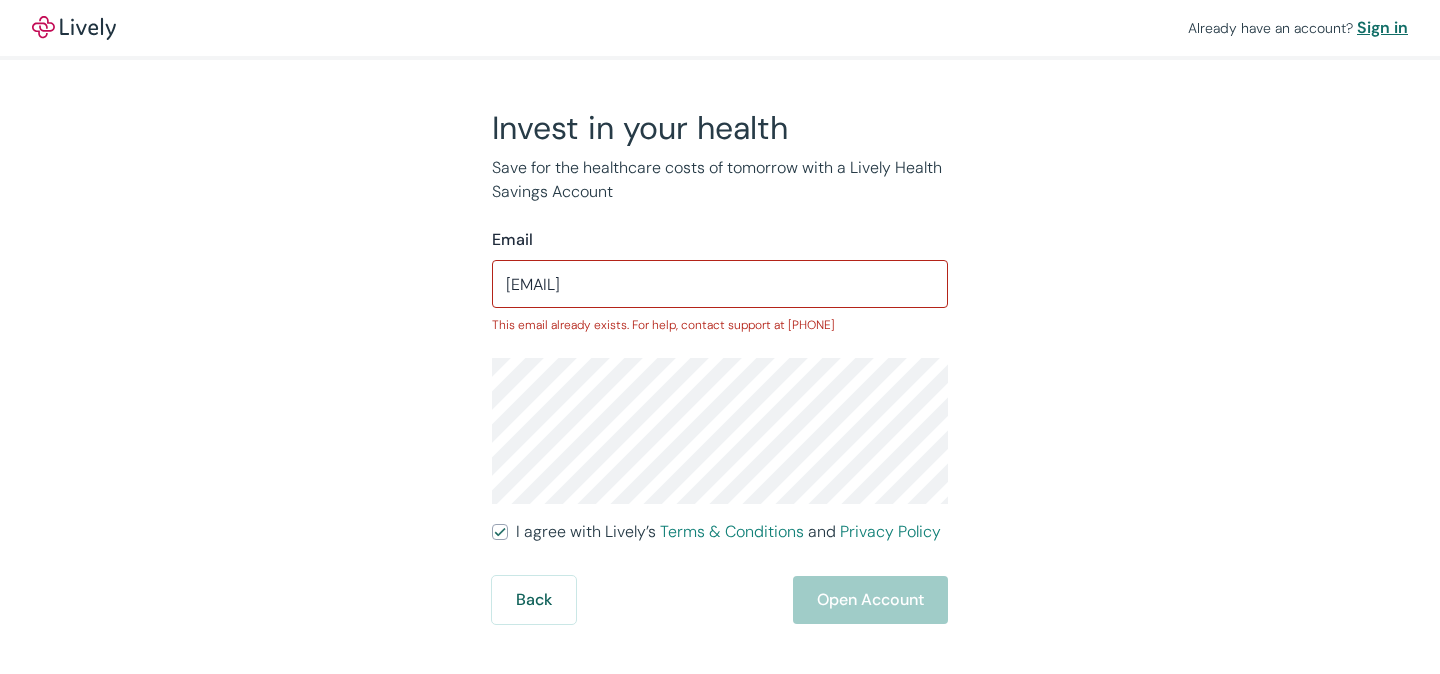 click on "Sign in" at bounding box center (1382, 28) 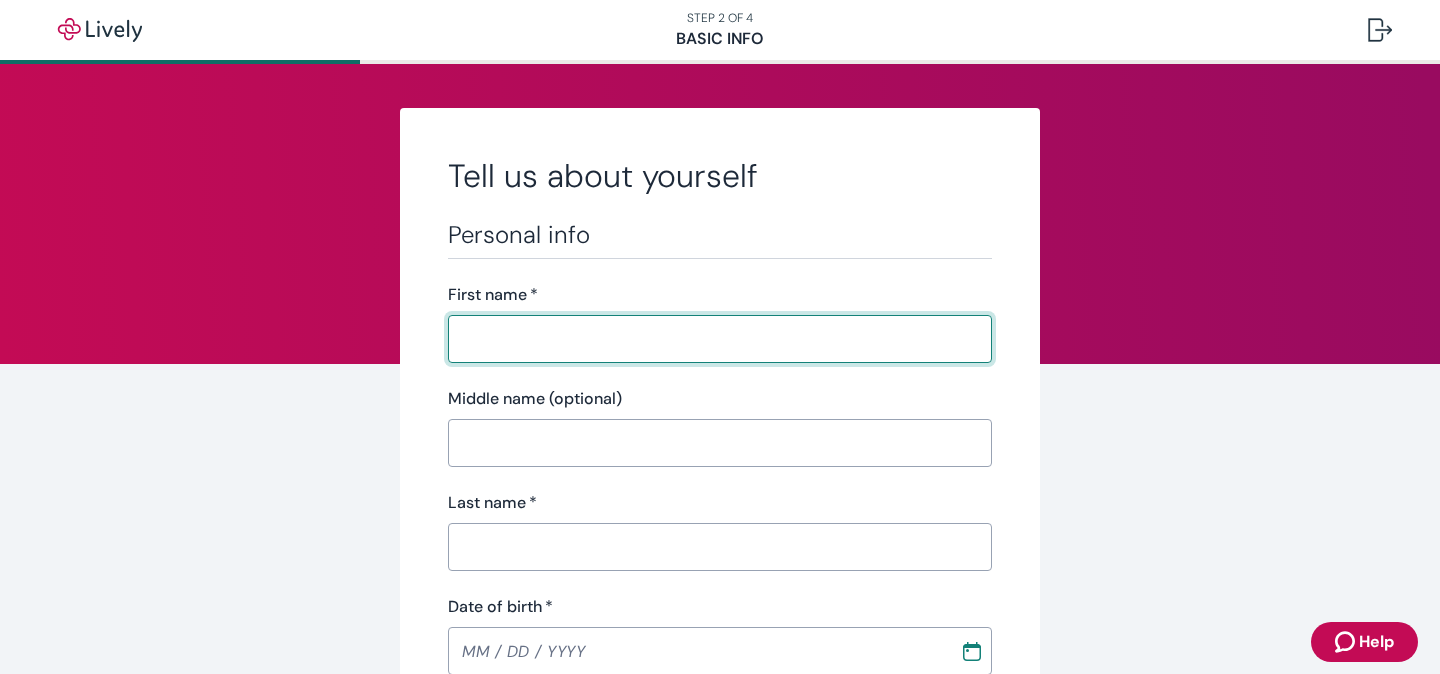 scroll, scrollTop: 0, scrollLeft: 0, axis: both 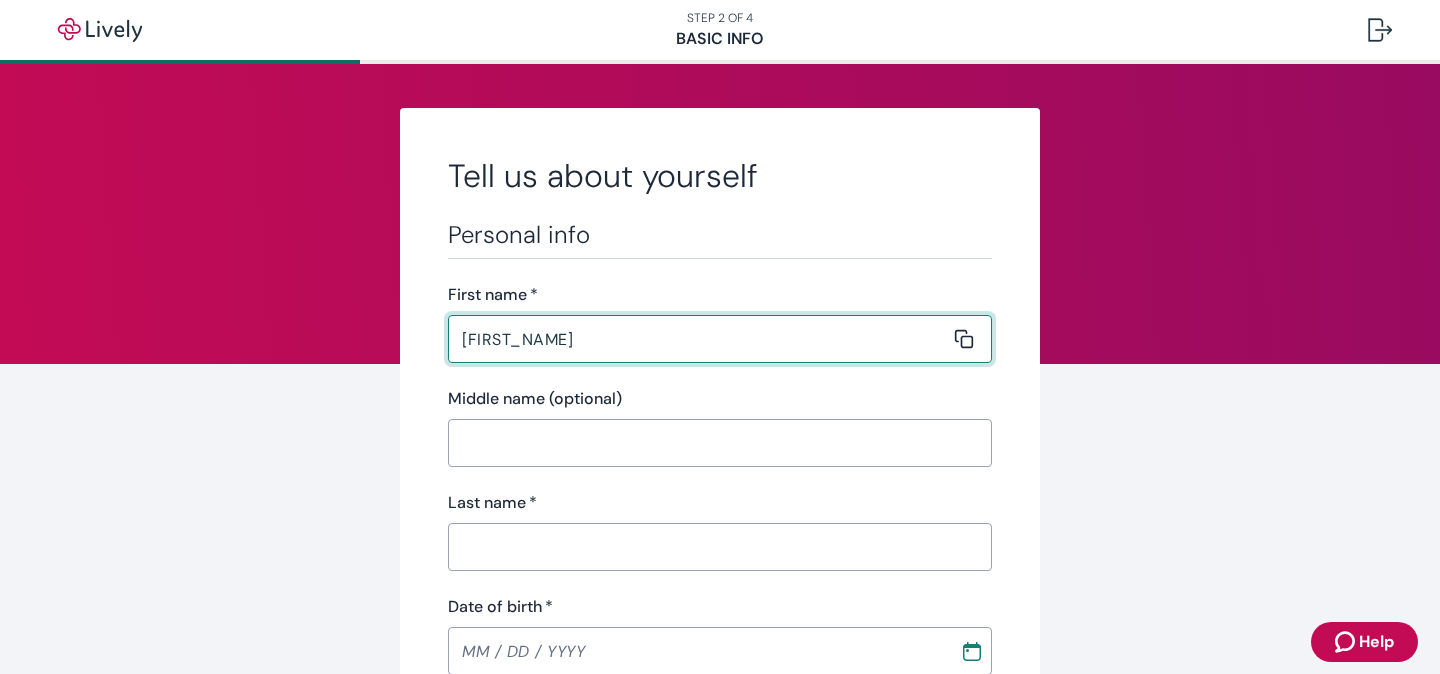type on "[FIRST_NAME]" 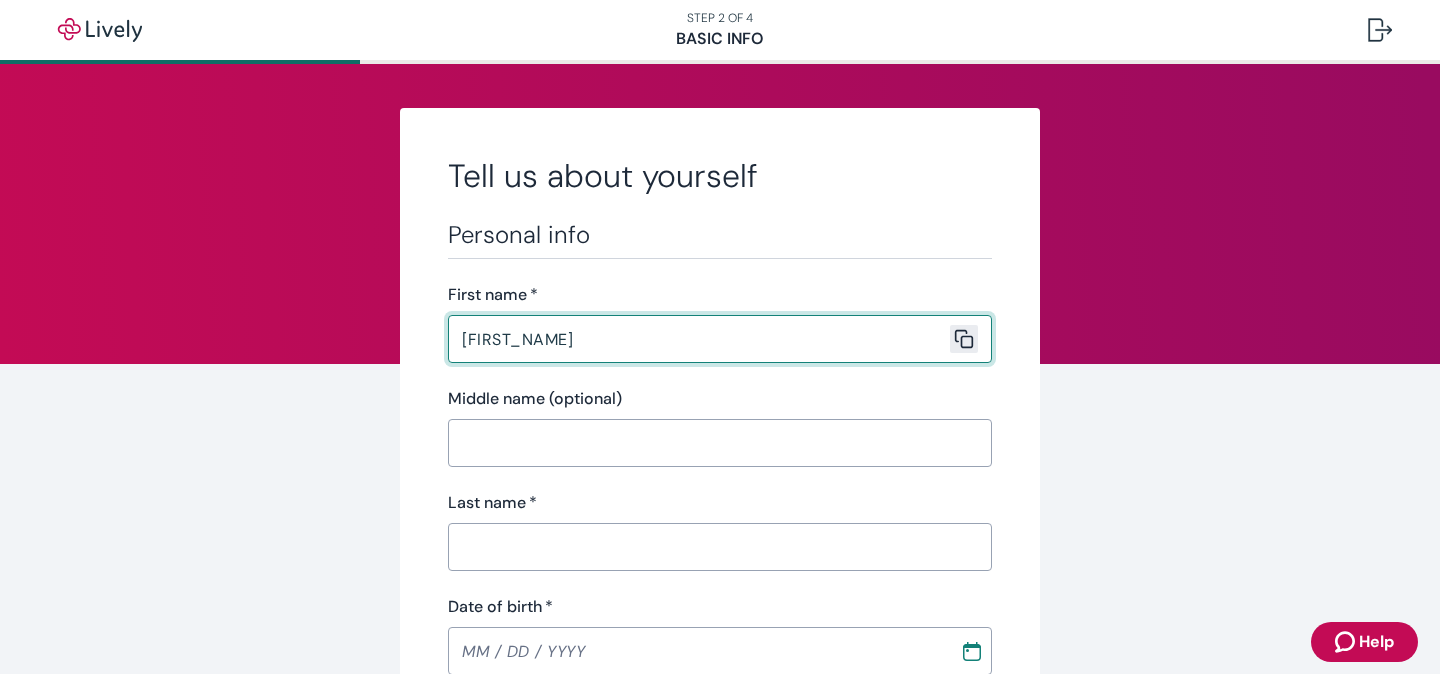 type 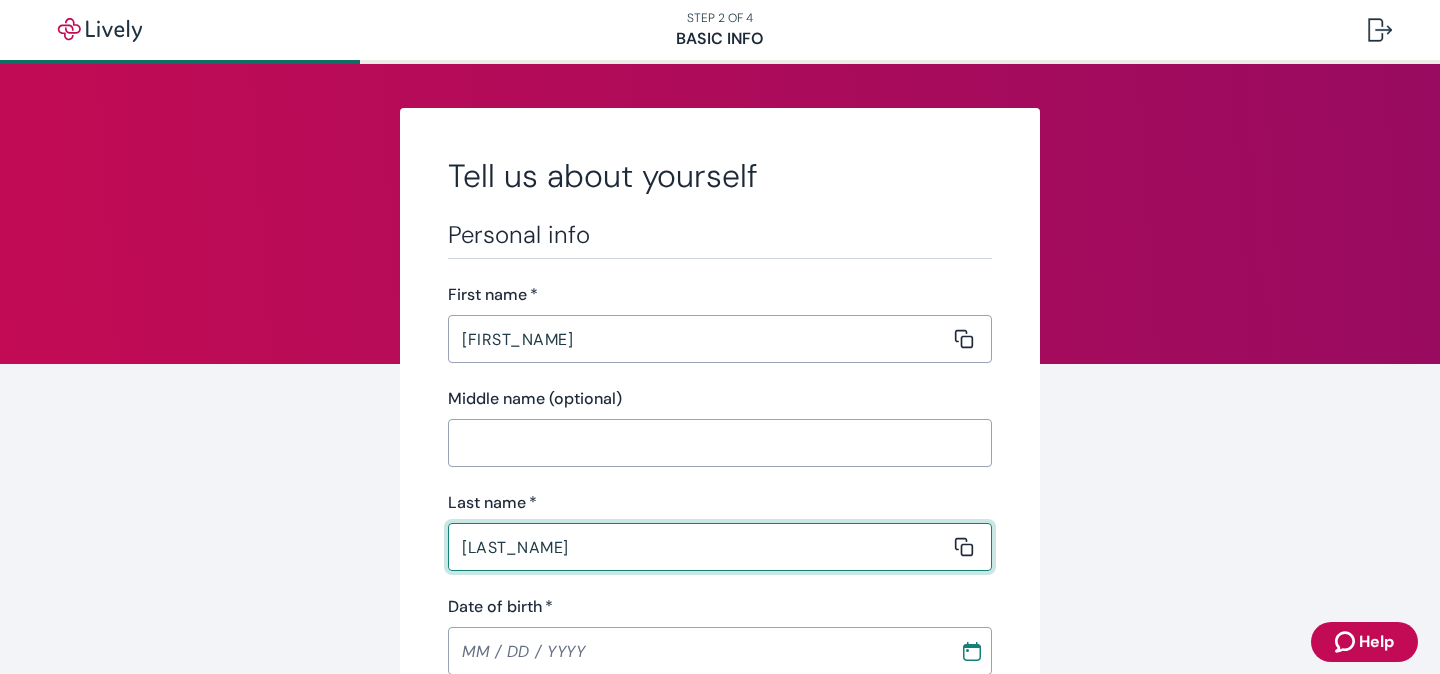 type on "[LAST_NAME]" 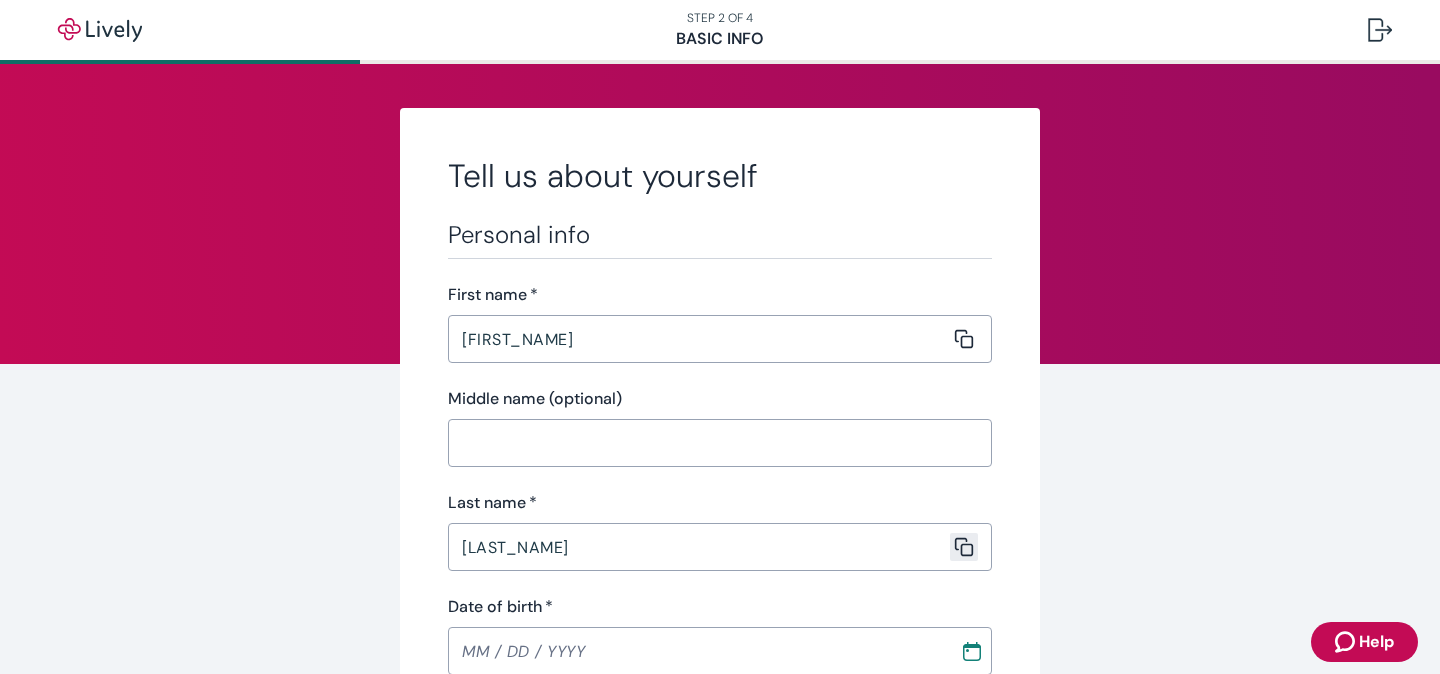 type 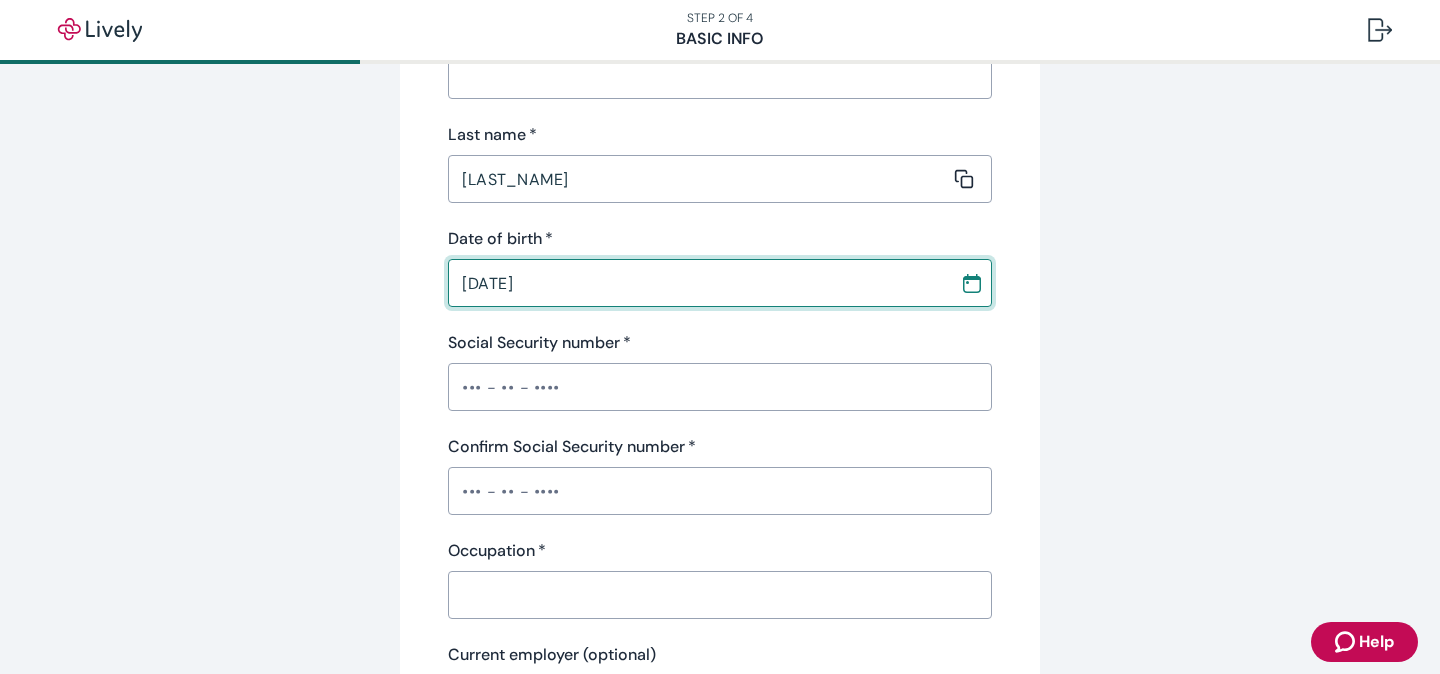 scroll, scrollTop: 374, scrollLeft: 0, axis: vertical 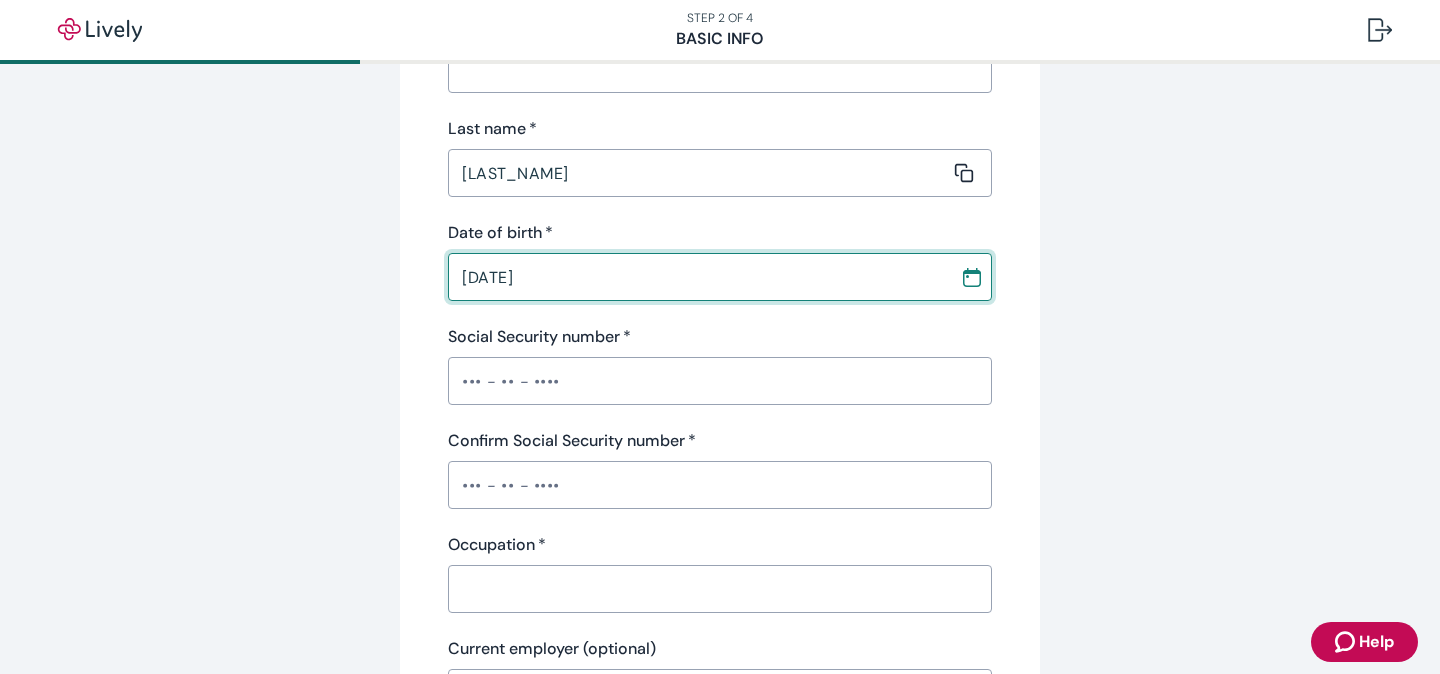 type on "[DATE]" 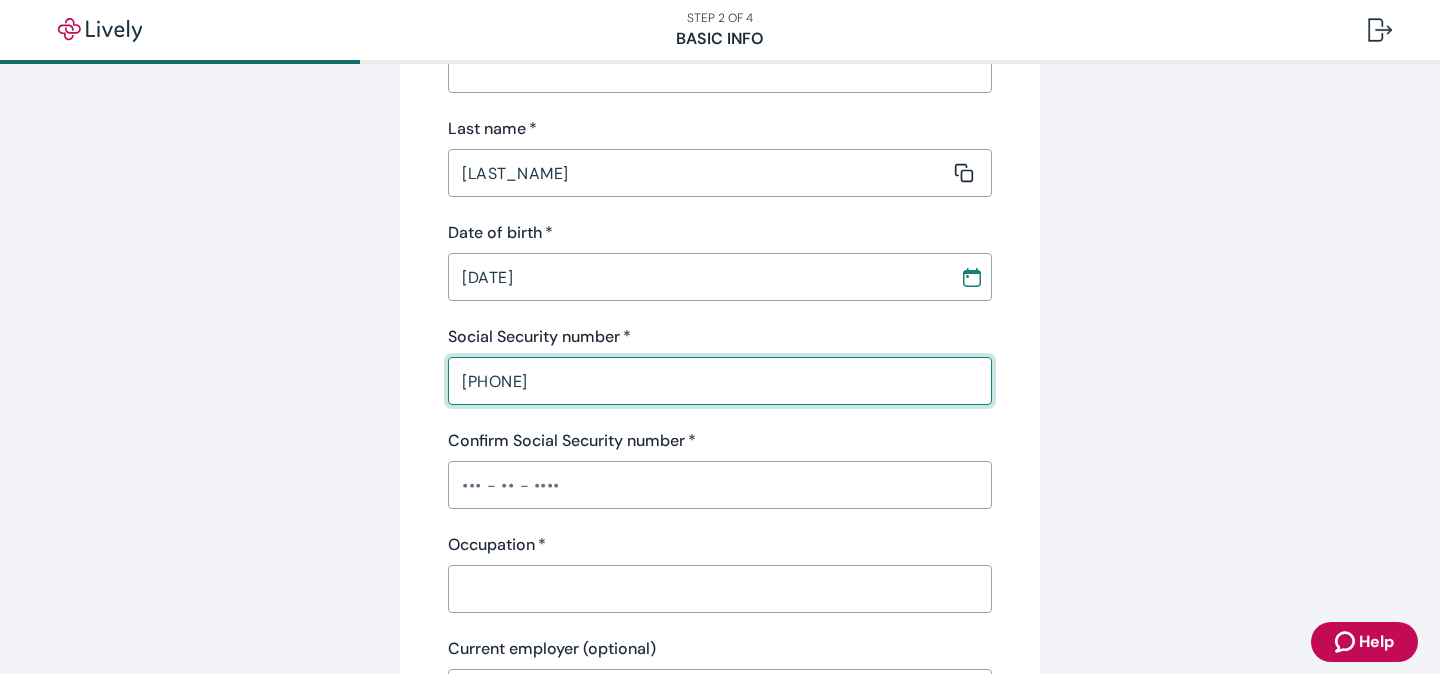 type on "[PHONE]" 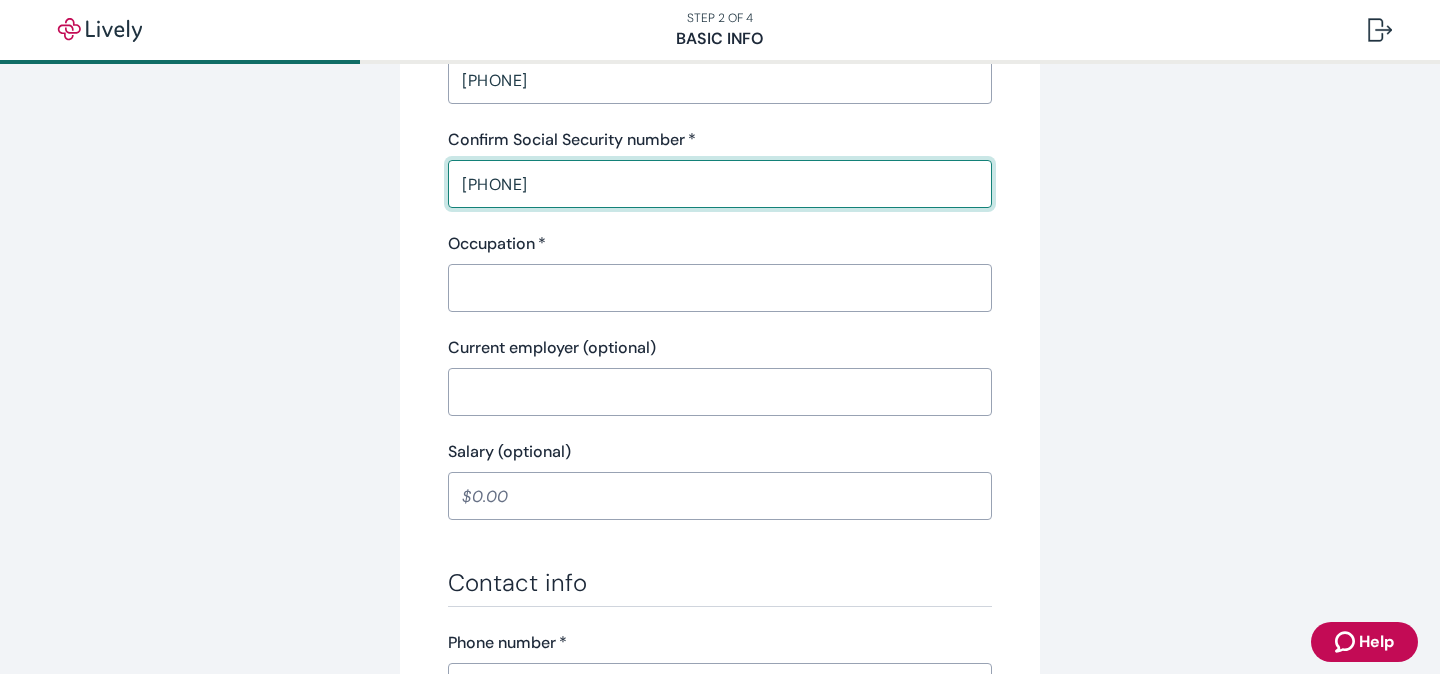 scroll, scrollTop: 681, scrollLeft: 0, axis: vertical 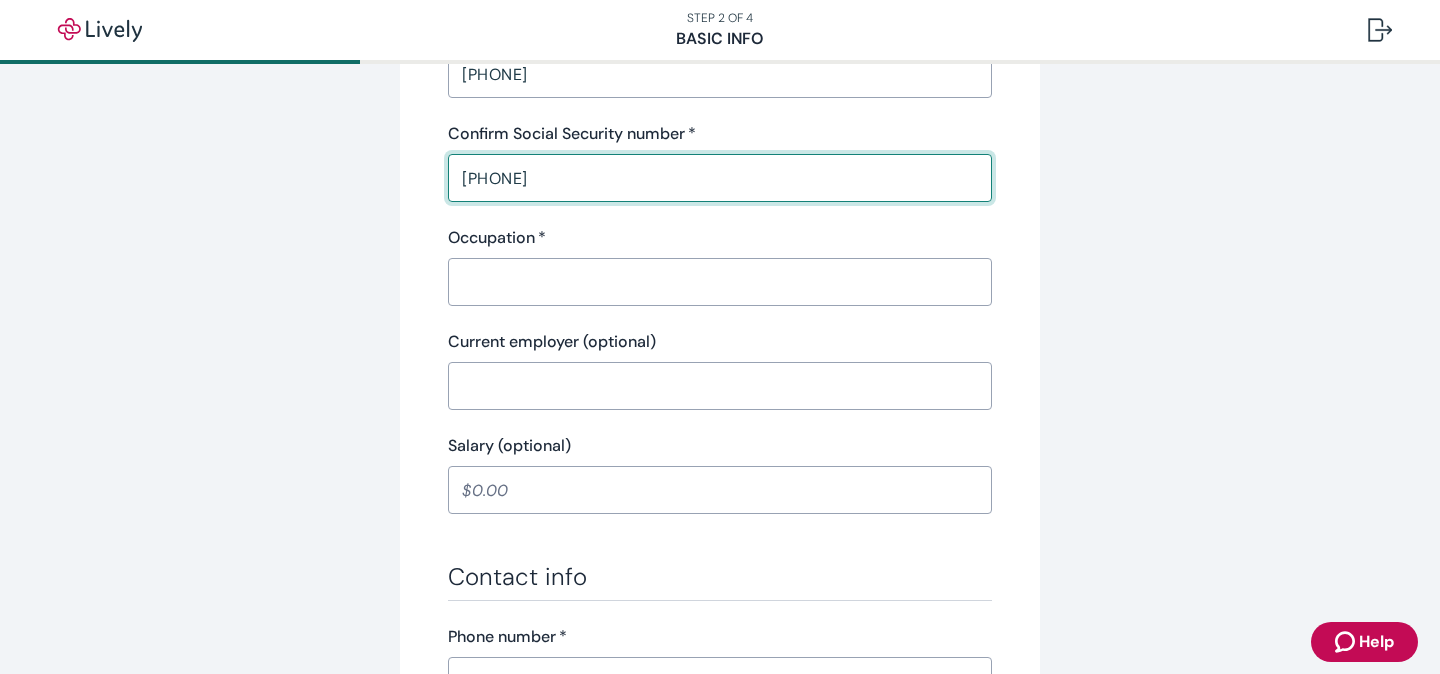 type on "[PHONE]" 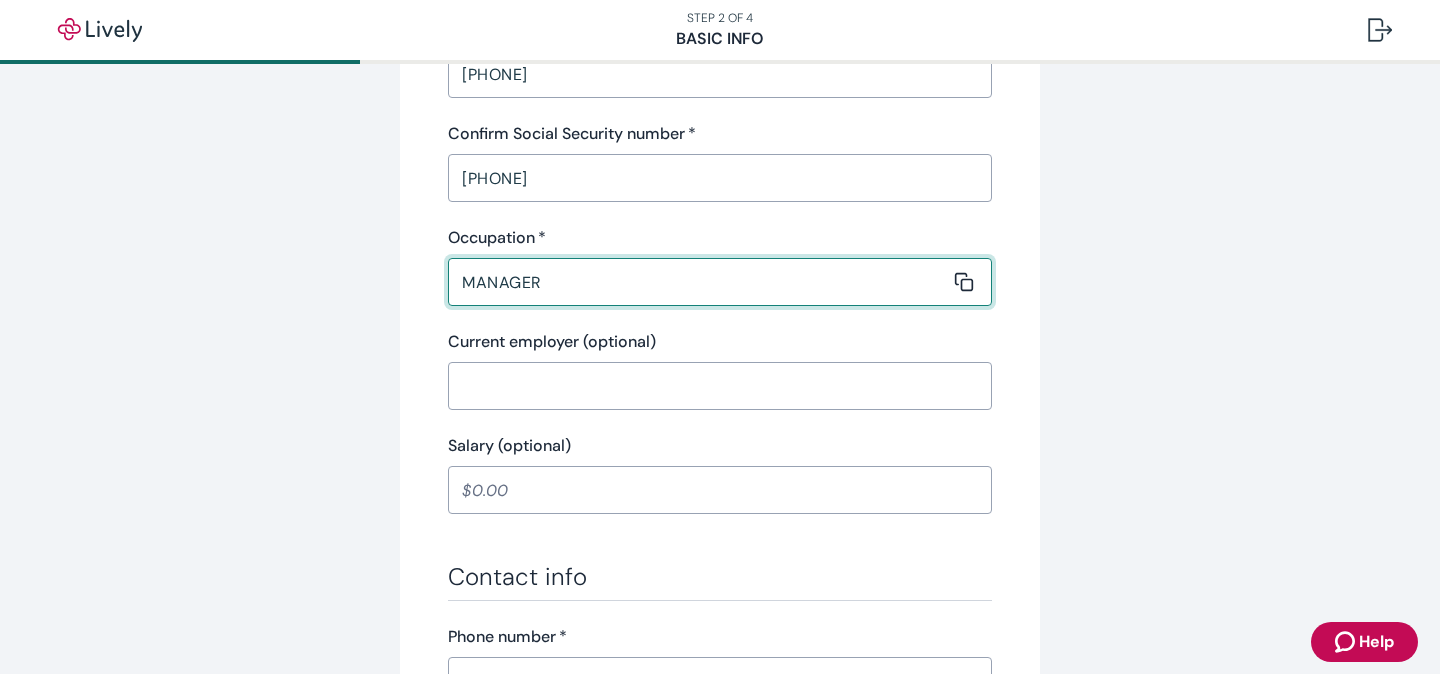 type on "MANAGER" 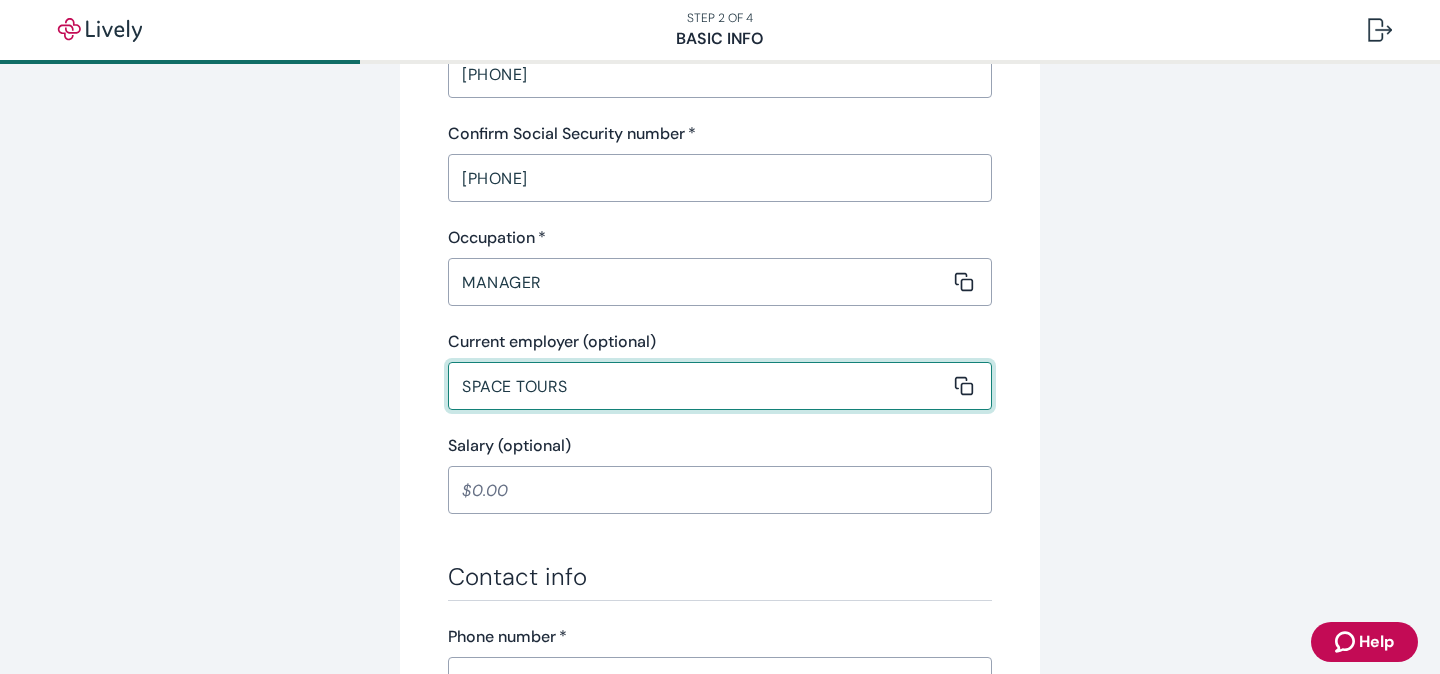type on "SPACE TOURS" 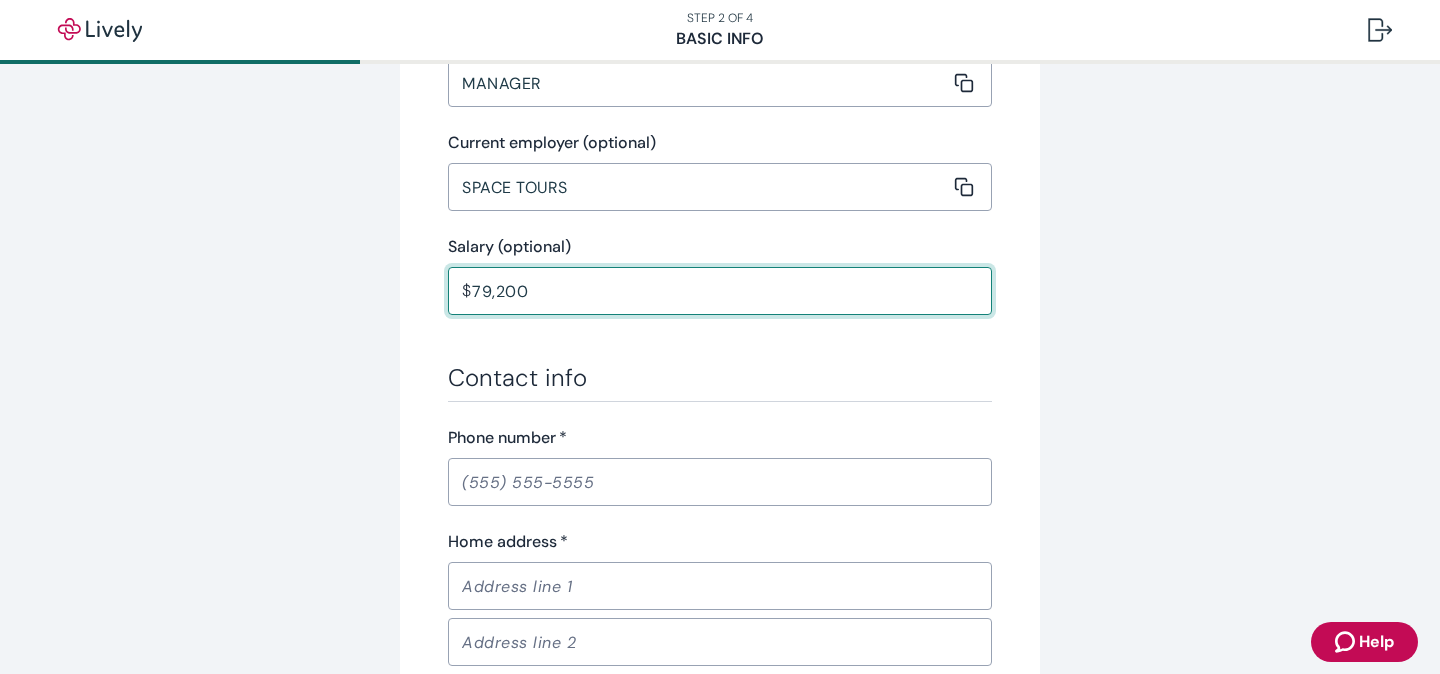 scroll, scrollTop: 889, scrollLeft: 0, axis: vertical 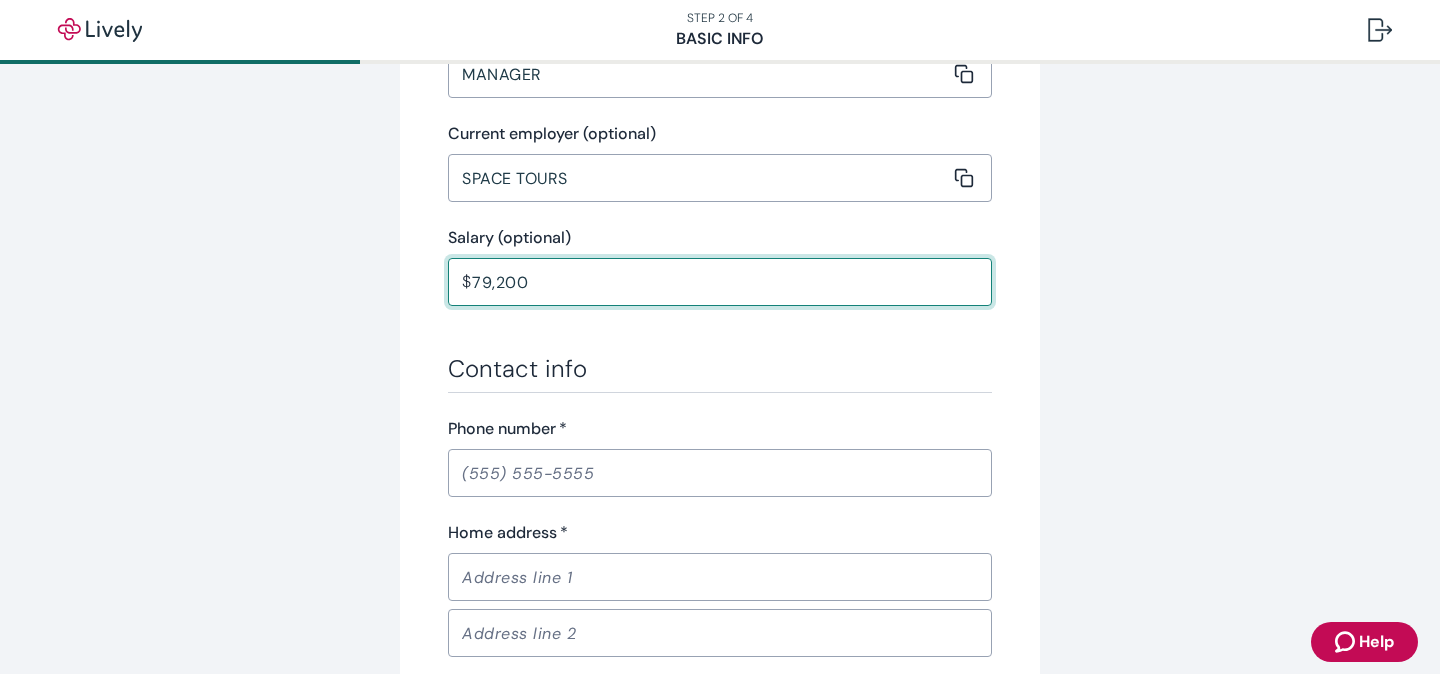 click on "Phone number   *" at bounding box center (720, 473) 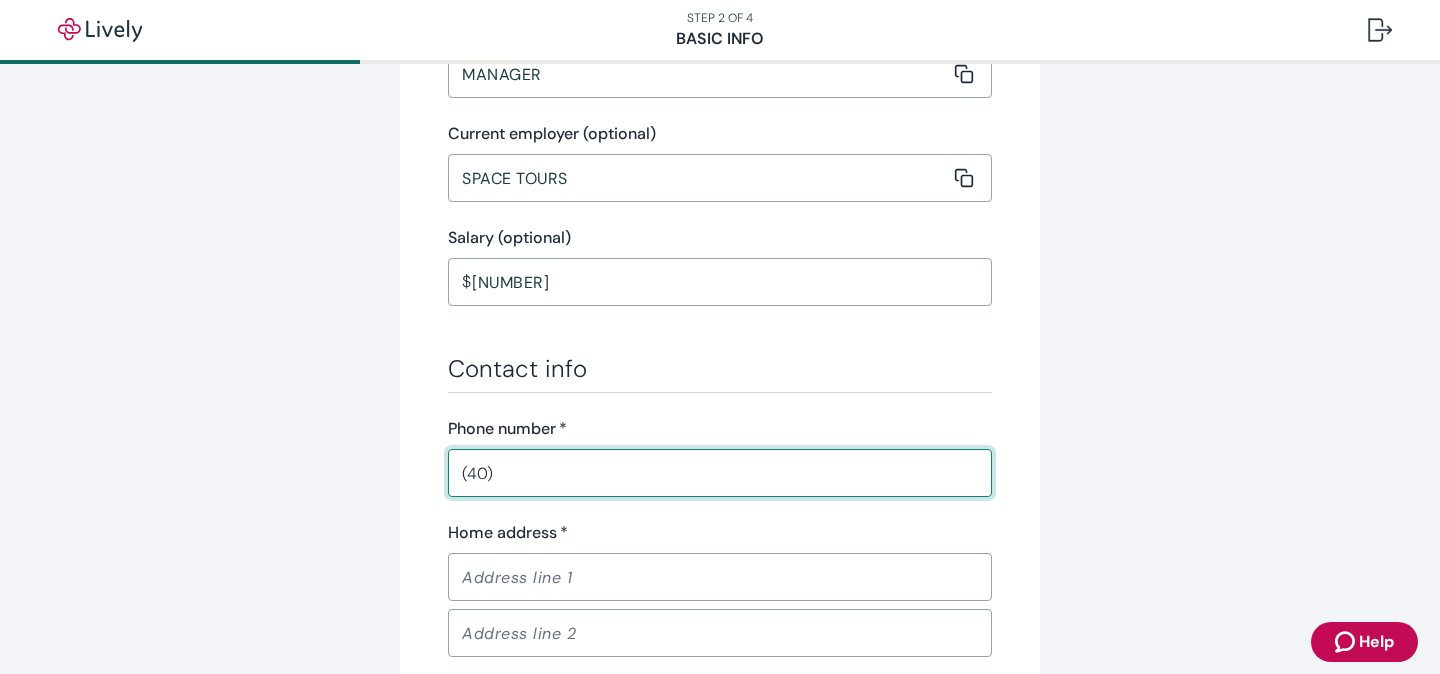 type on "4" 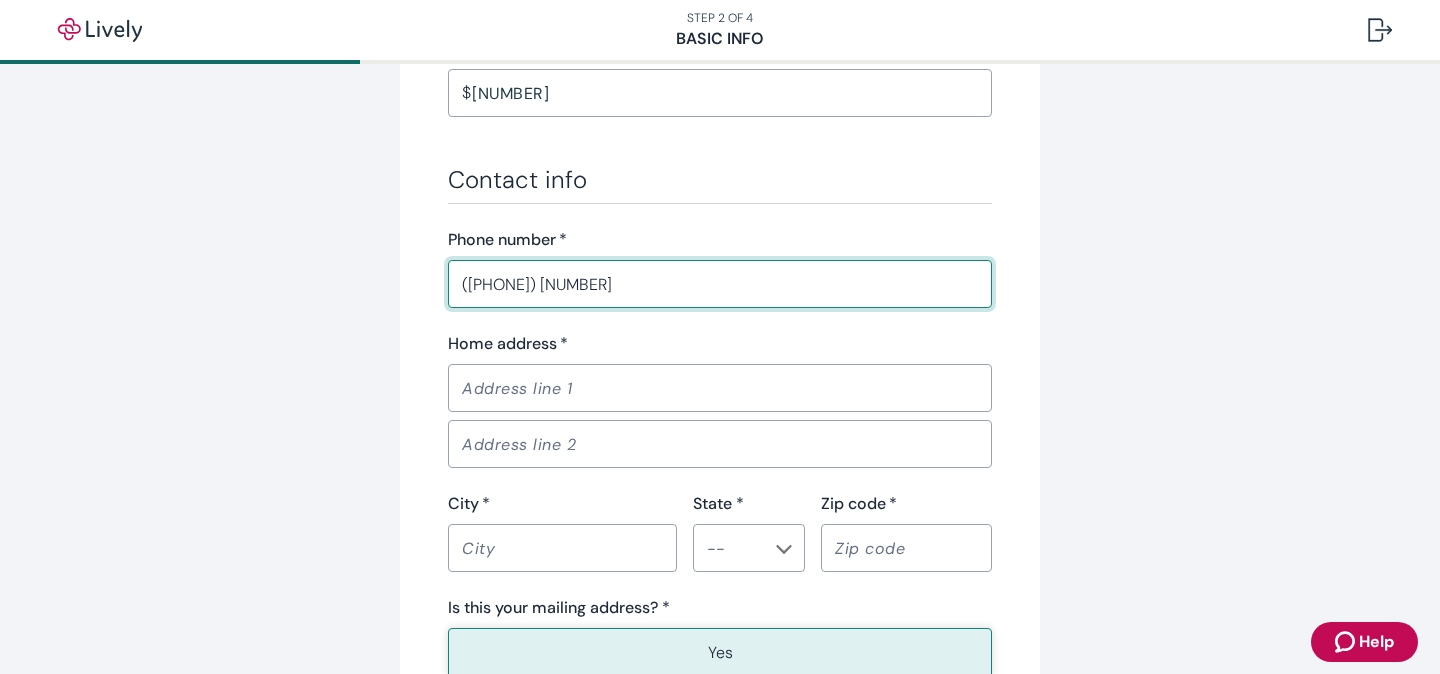 scroll, scrollTop: 1151, scrollLeft: 0, axis: vertical 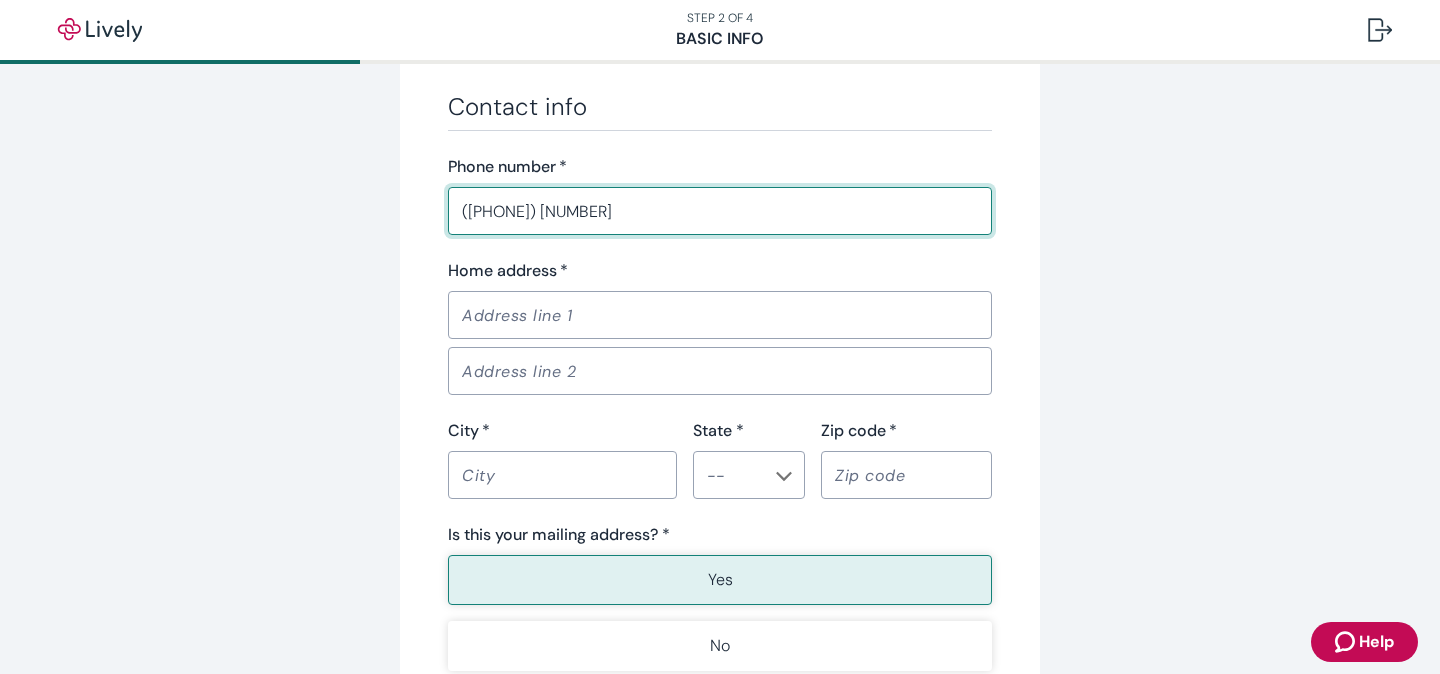type on "([PHONE]) [NUMBER]" 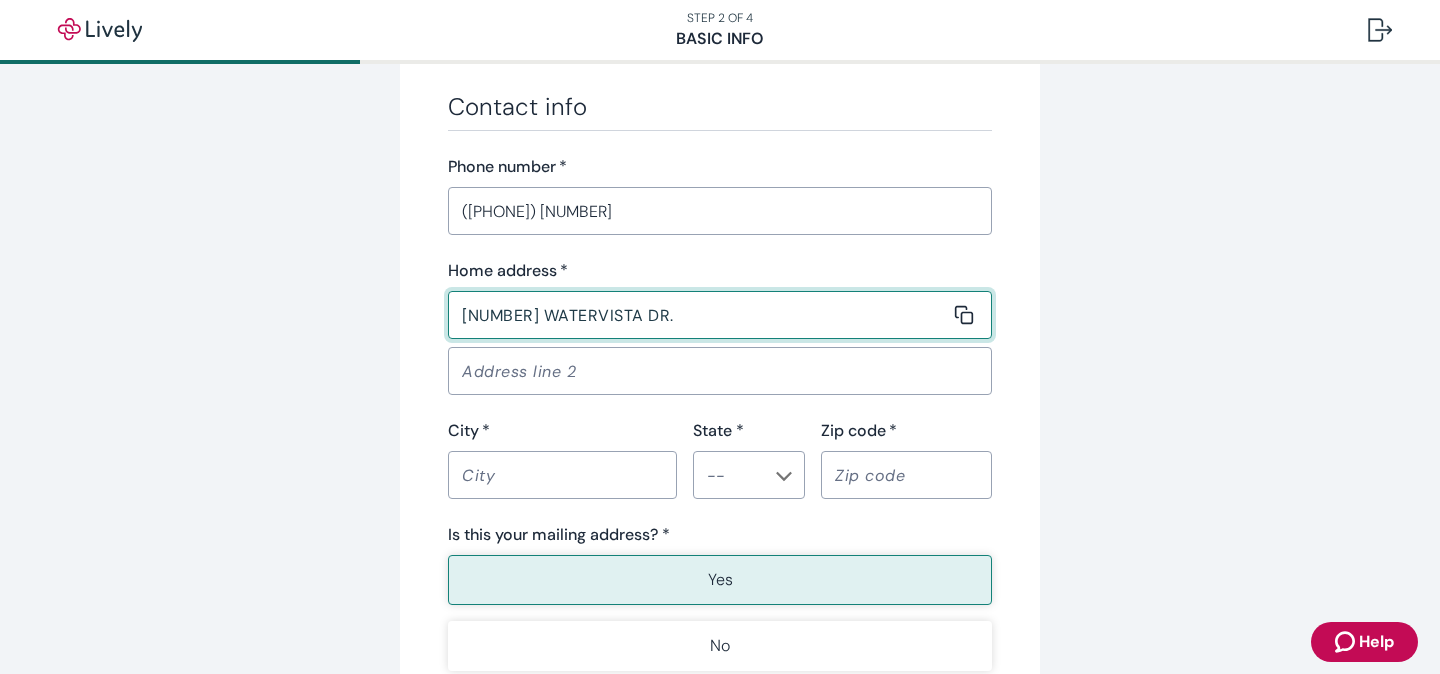 type on "[NUMBER] WATERVISTA DR." 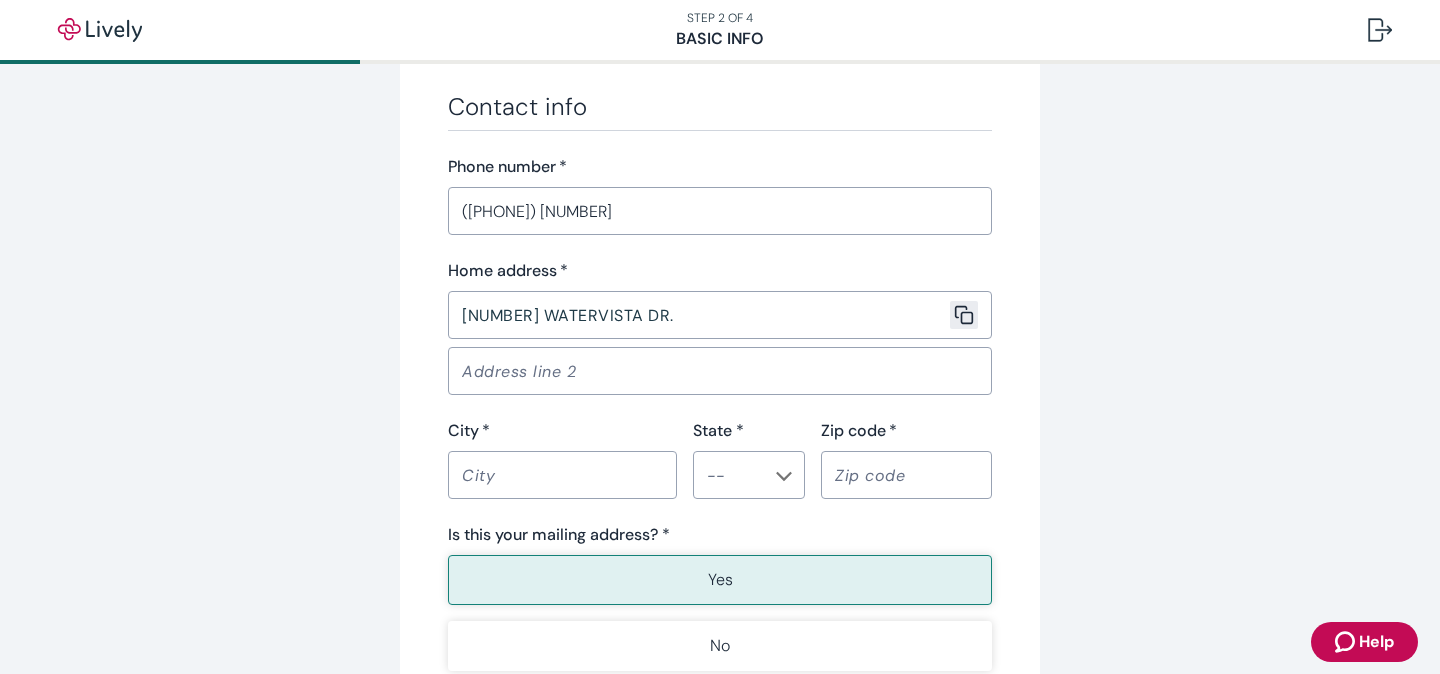 type 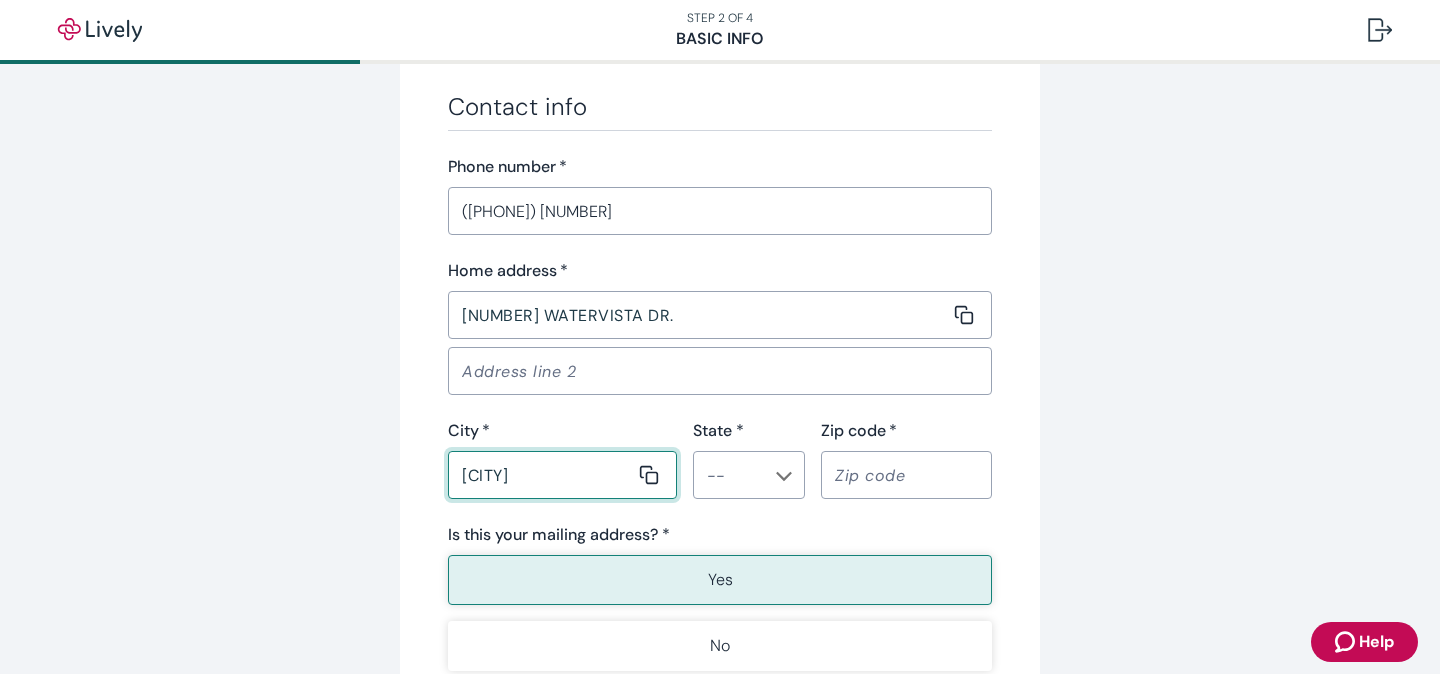 type on "[CITY]" 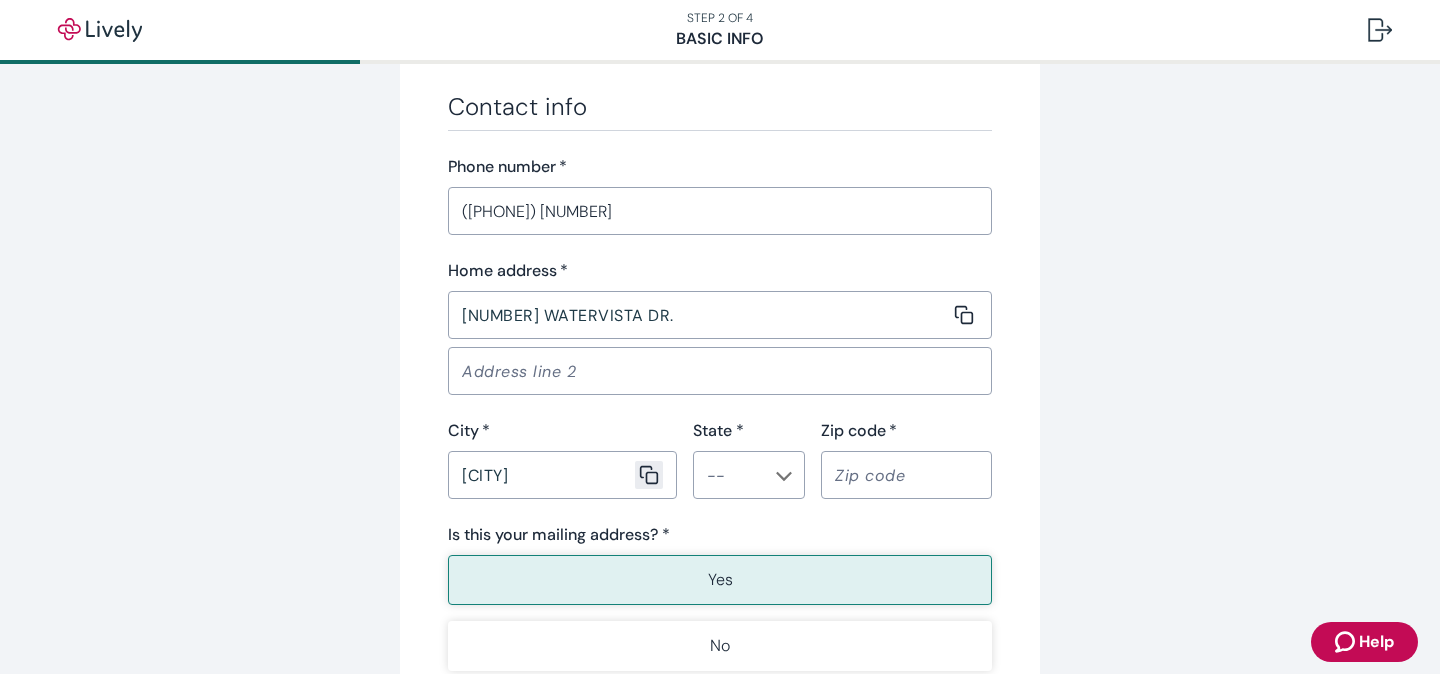 type 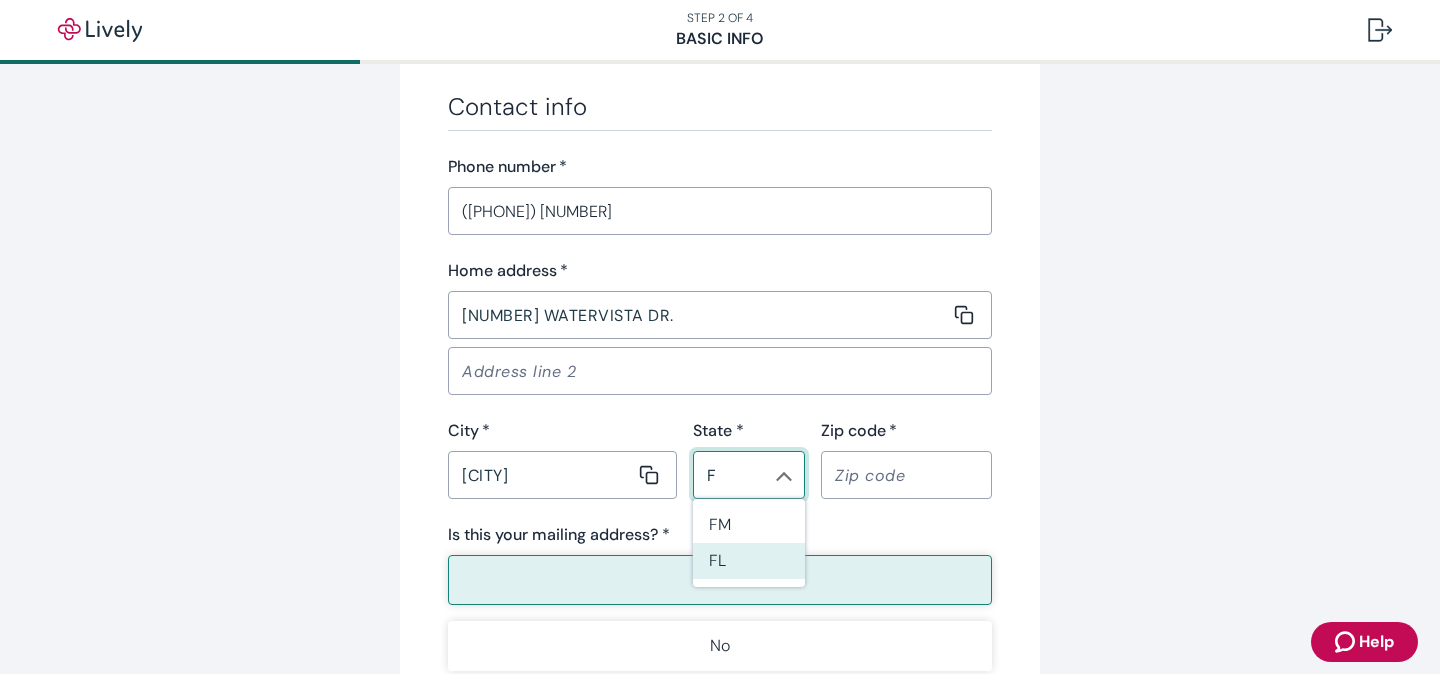click on "FL" at bounding box center (749, 561) 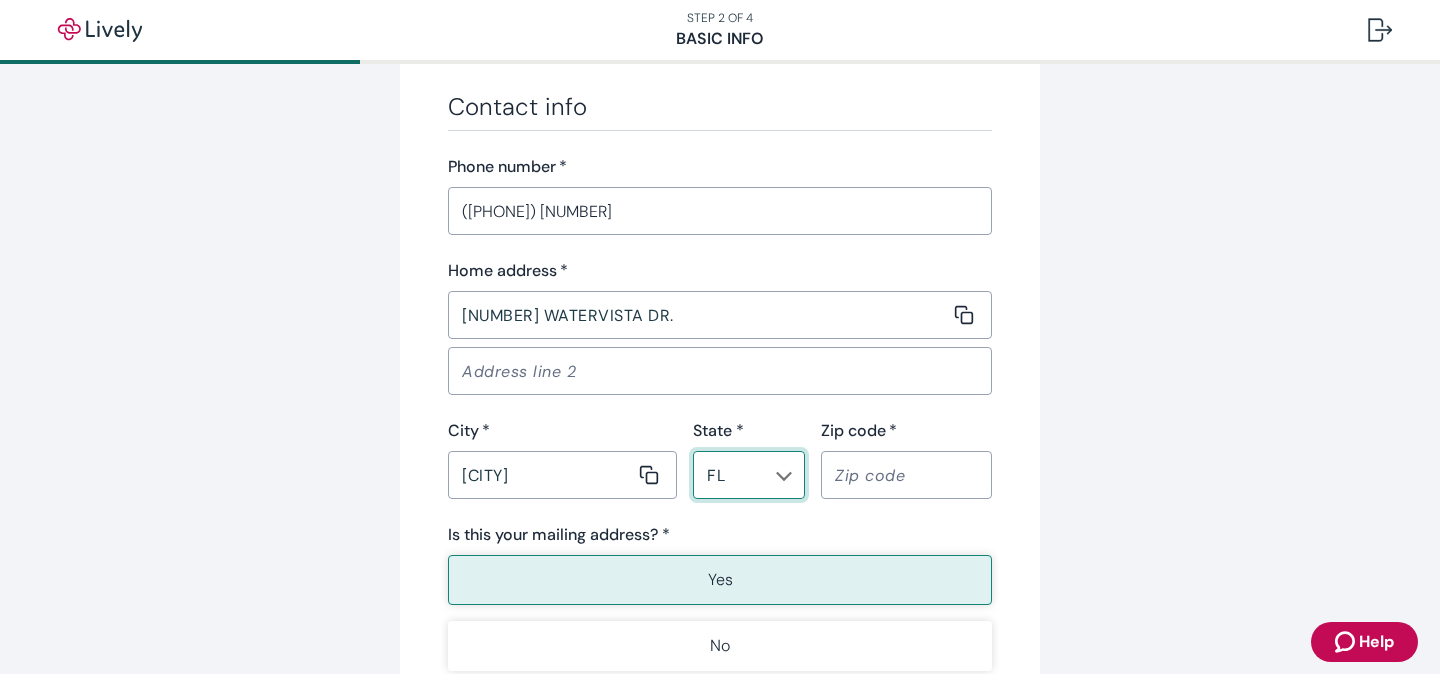type on "FL" 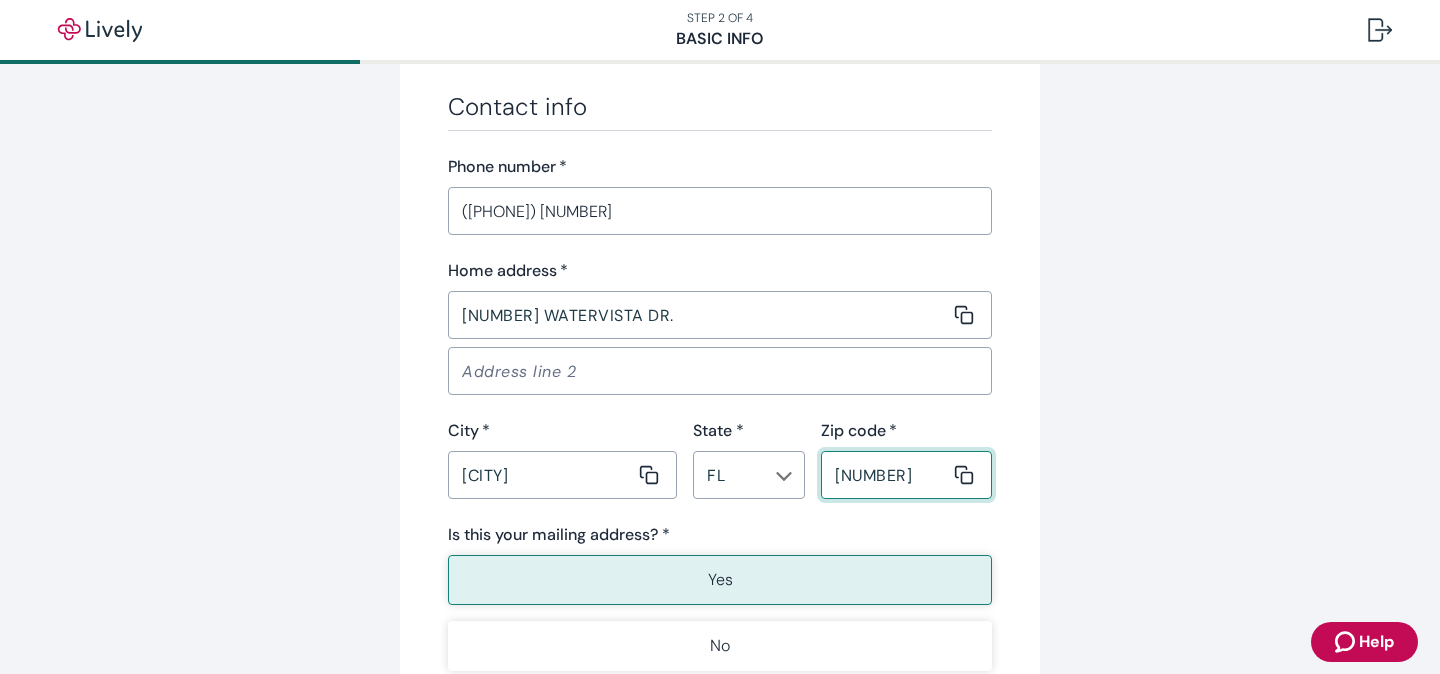 type on "[NUMBER]" 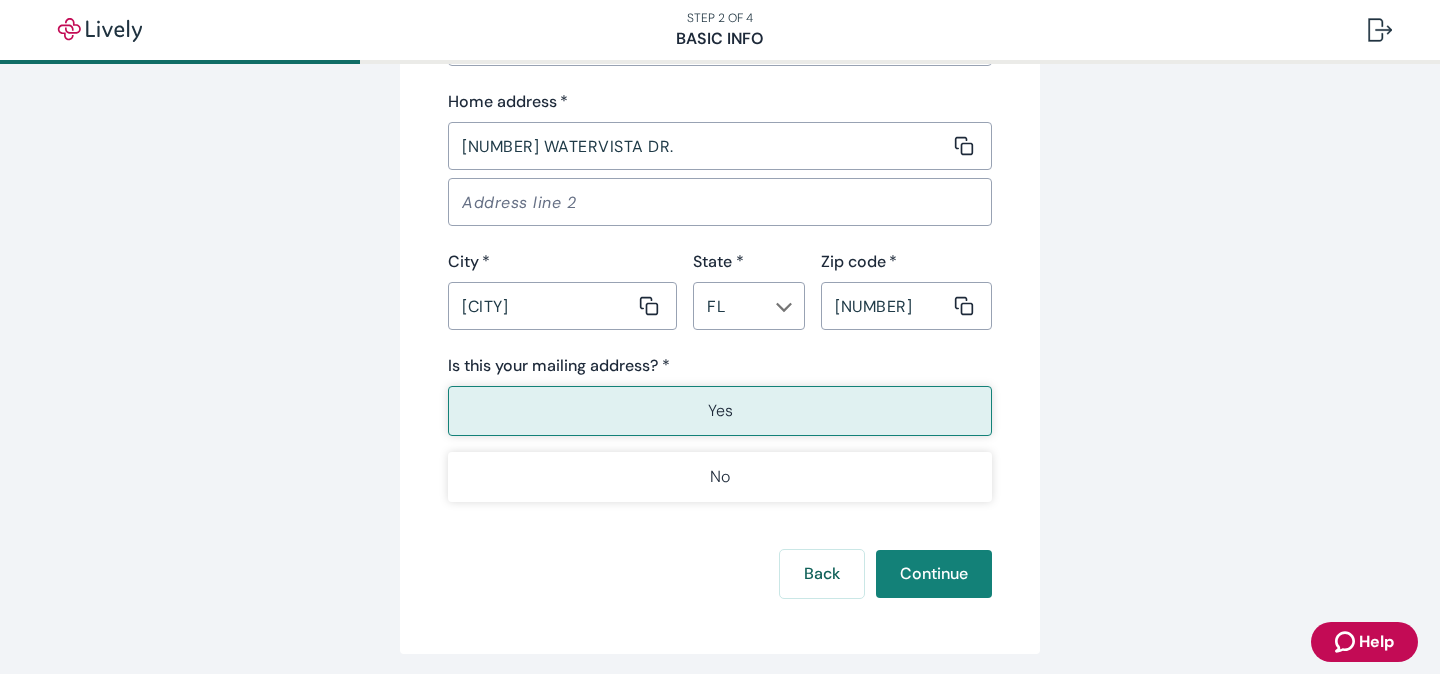 scroll, scrollTop: 1396, scrollLeft: 0, axis: vertical 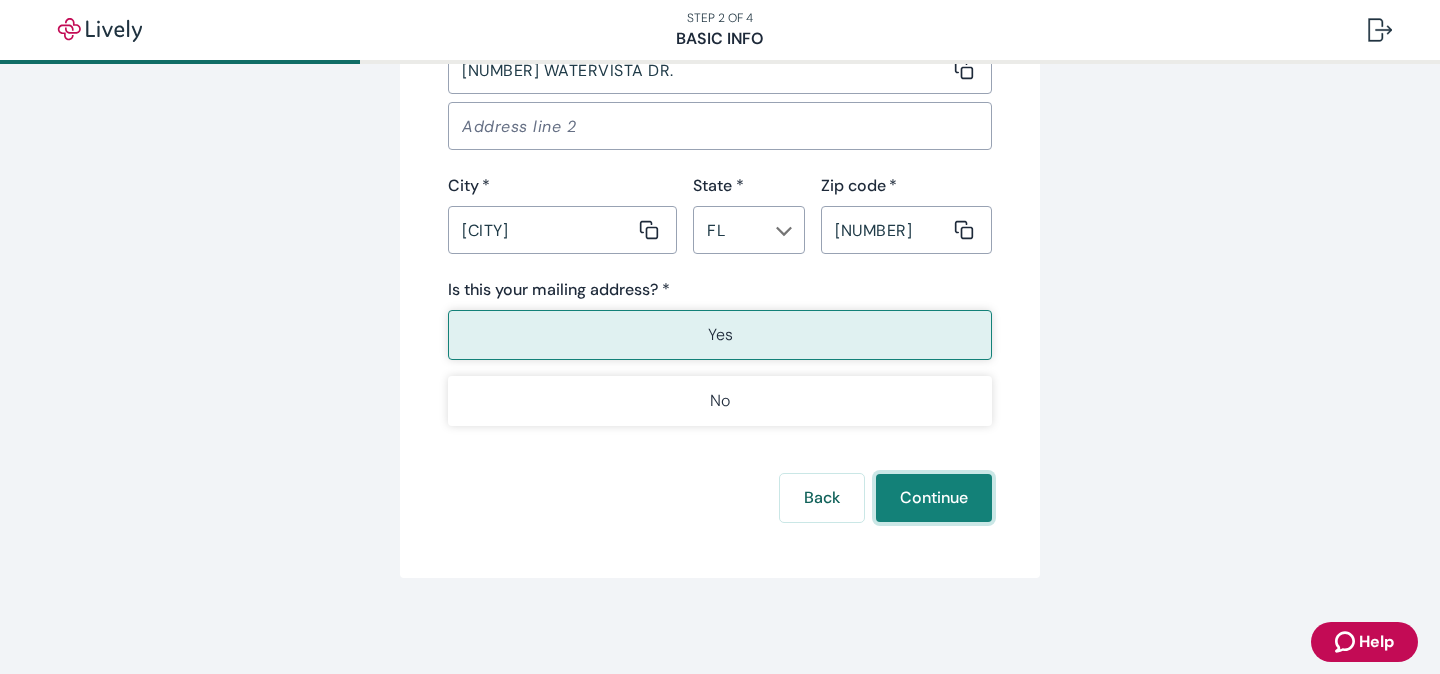 click on "Continue" at bounding box center (934, 498) 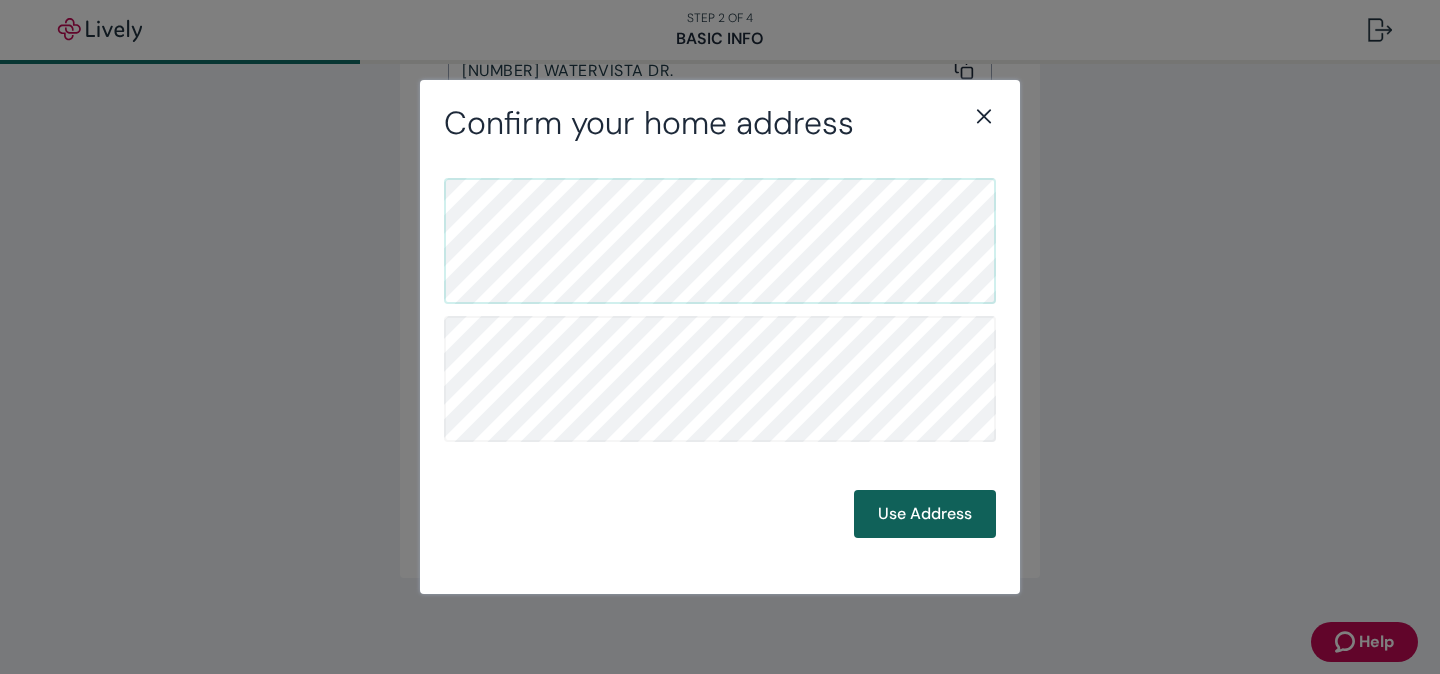 click on "Use Address" at bounding box center [925, 514] 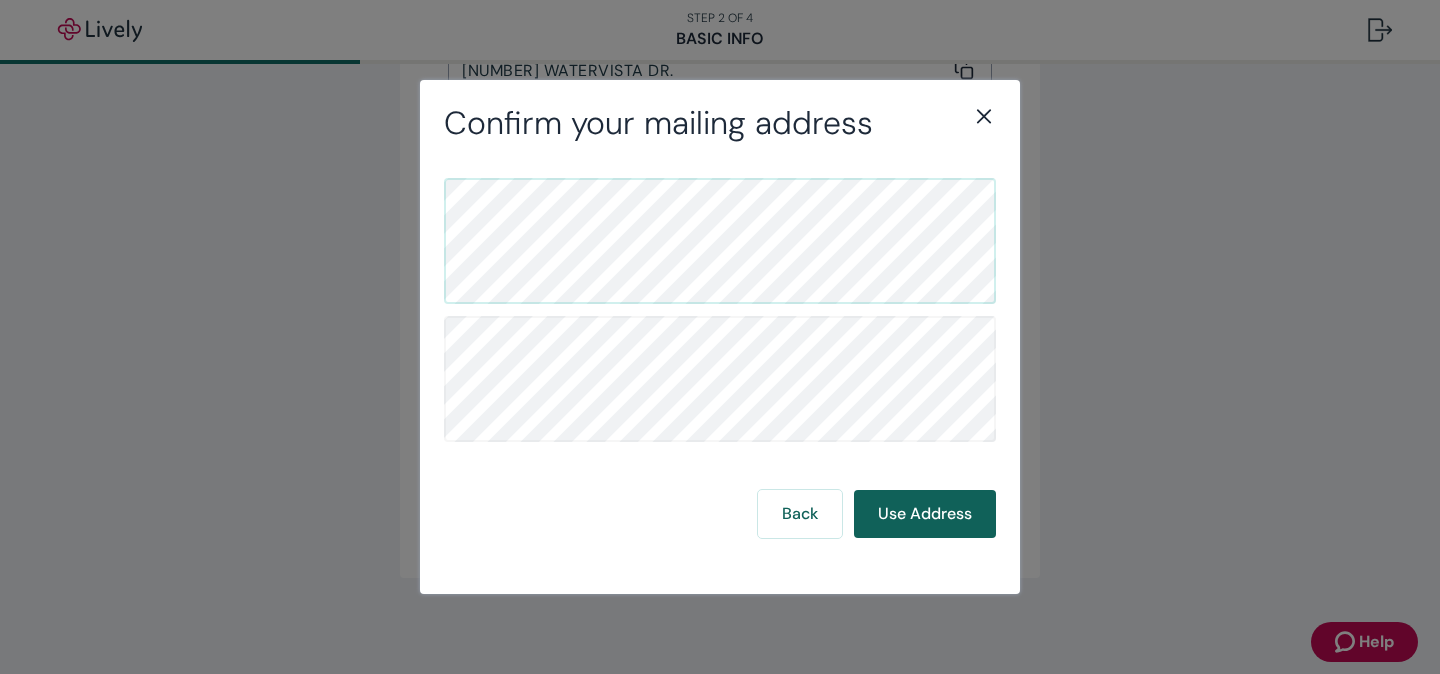 click on "Use Address" at bounding box center [925, 514] 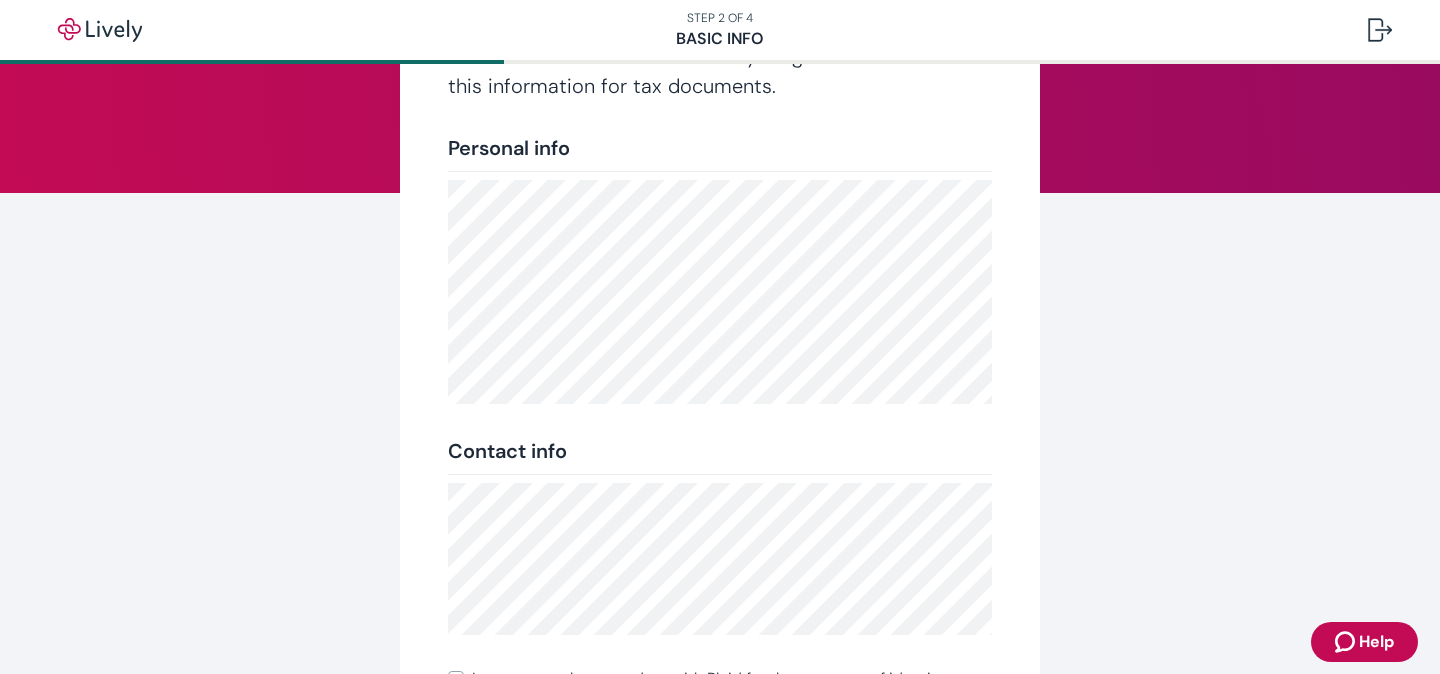 scroll, scrollTop: 310, scrollLeft: 0, axis: vertical 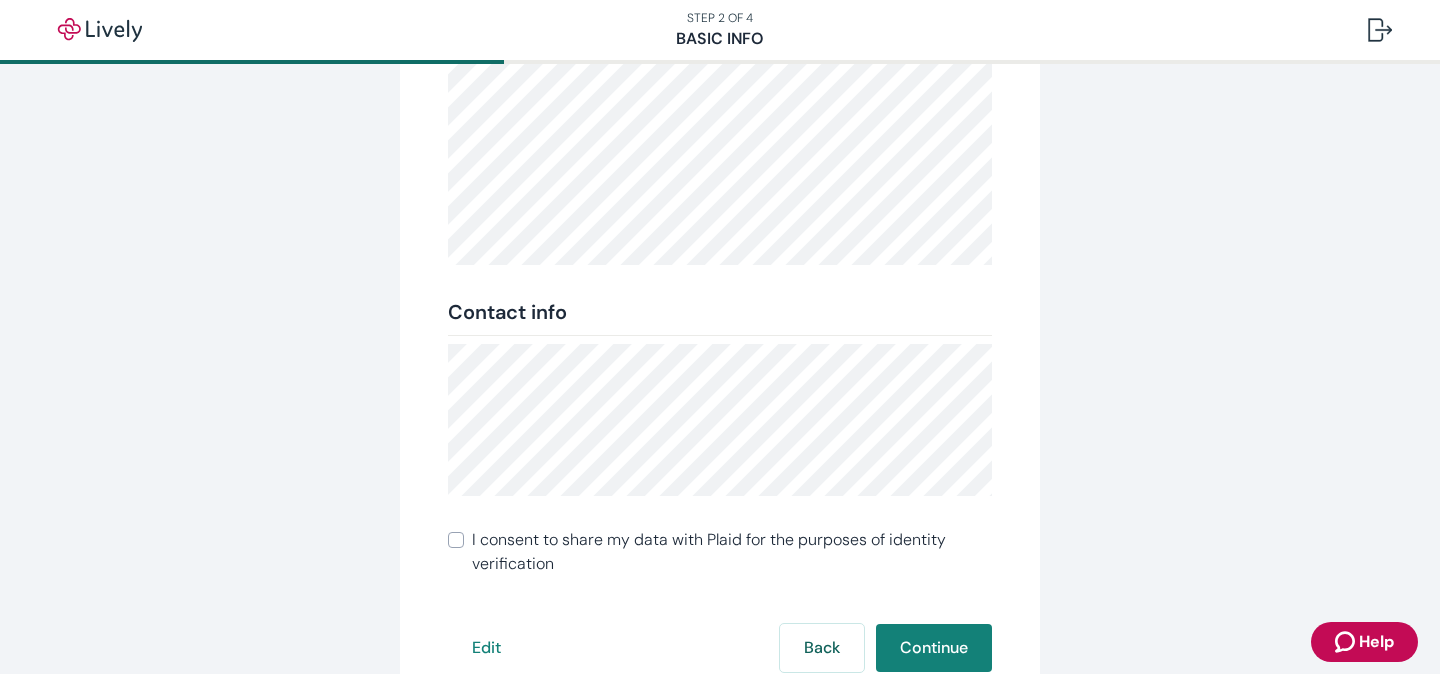 click on "I consent to share my data with Plaid for the purposes of identity verification" at bounding box center [732, 552] 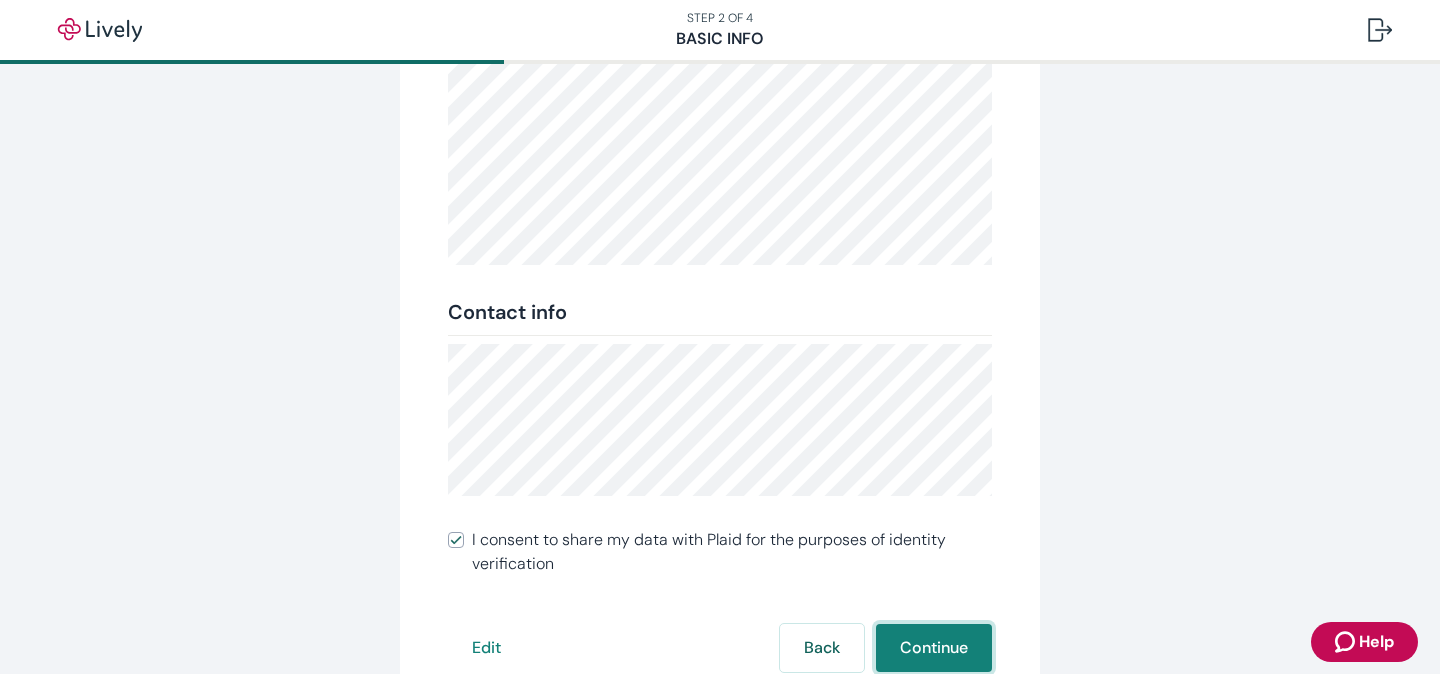 click on "Continue" at bounding box center (934, 648) 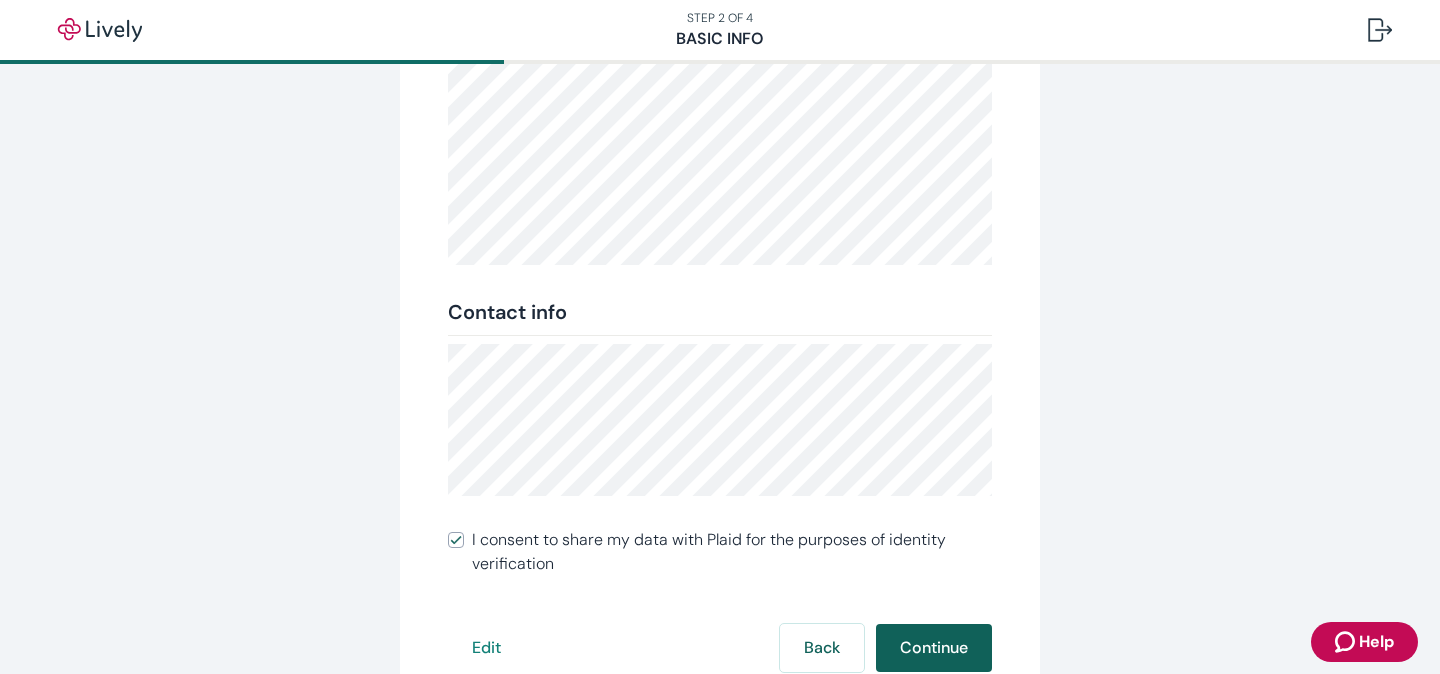 scroll, scrollTop: 0, scrollLeft: 0, axis: both 